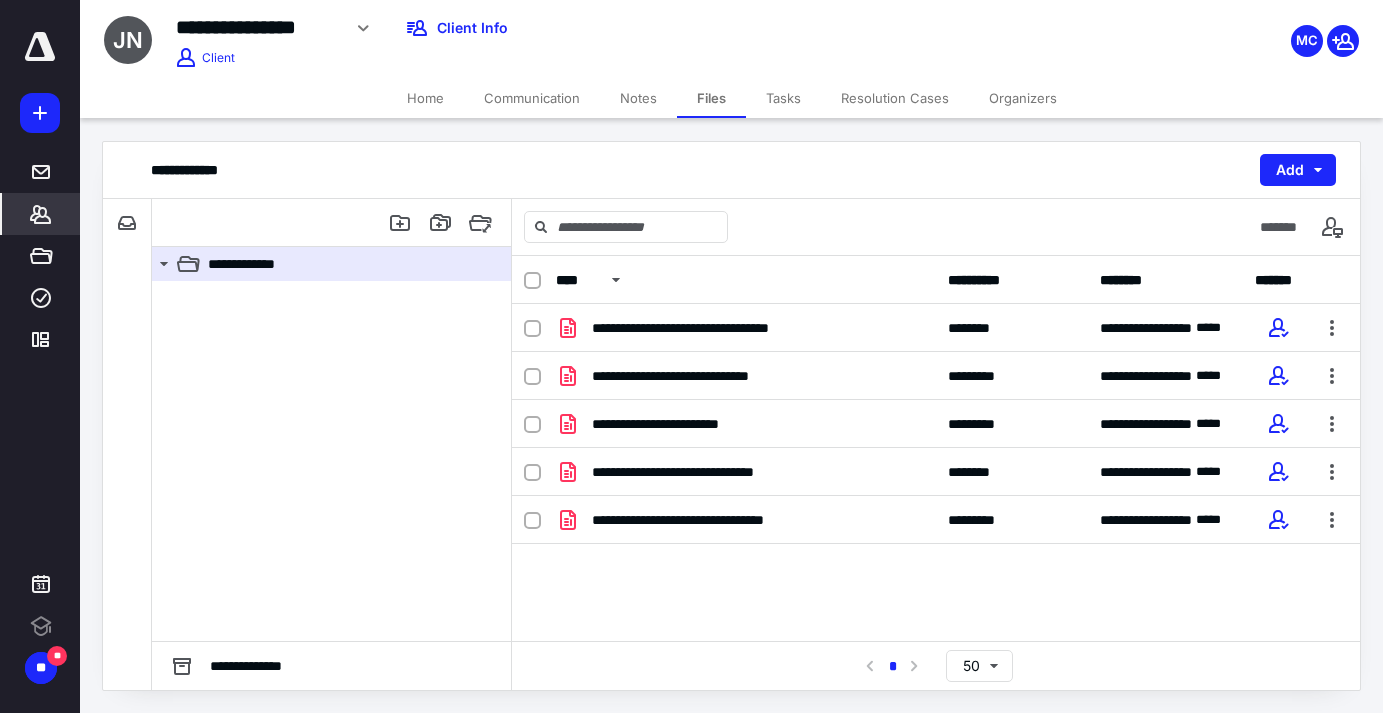 scroll, scrollTop: 0, scrollLeft: 0, axis: both 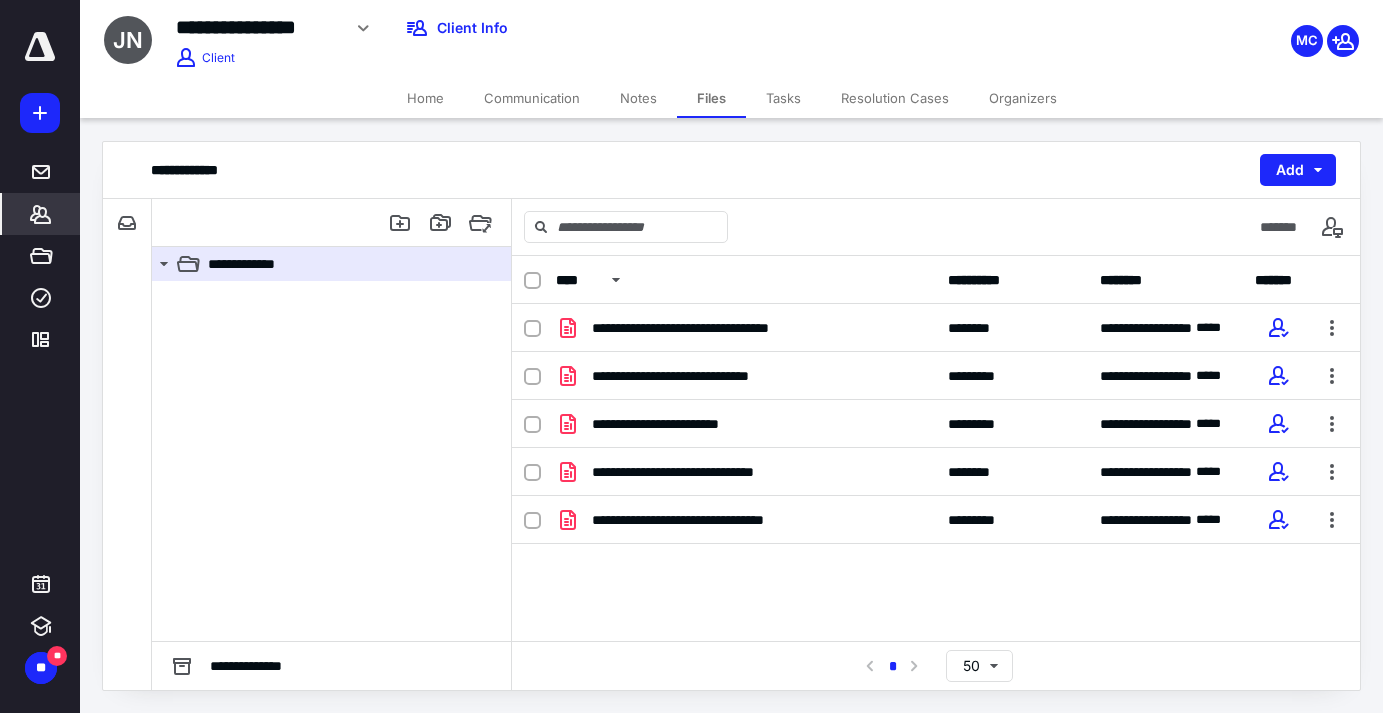 click 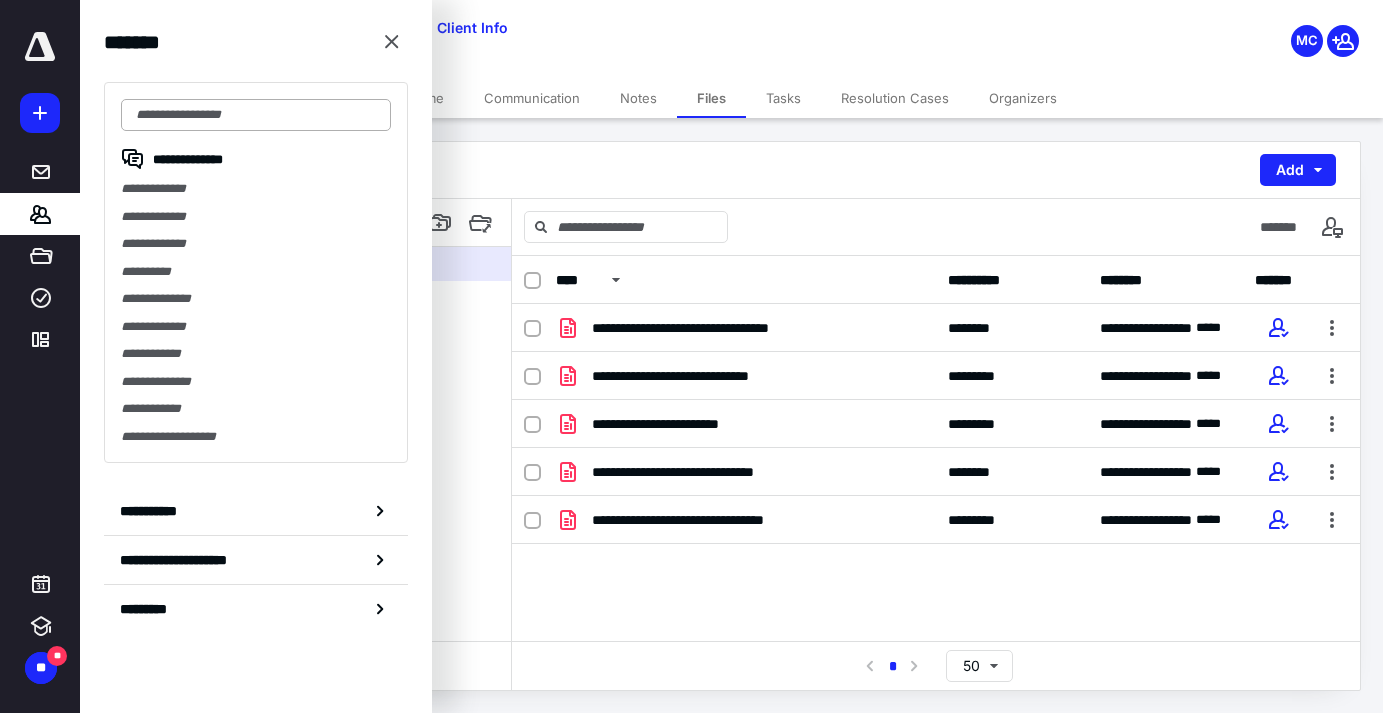 click at bounding box center [256, 115] 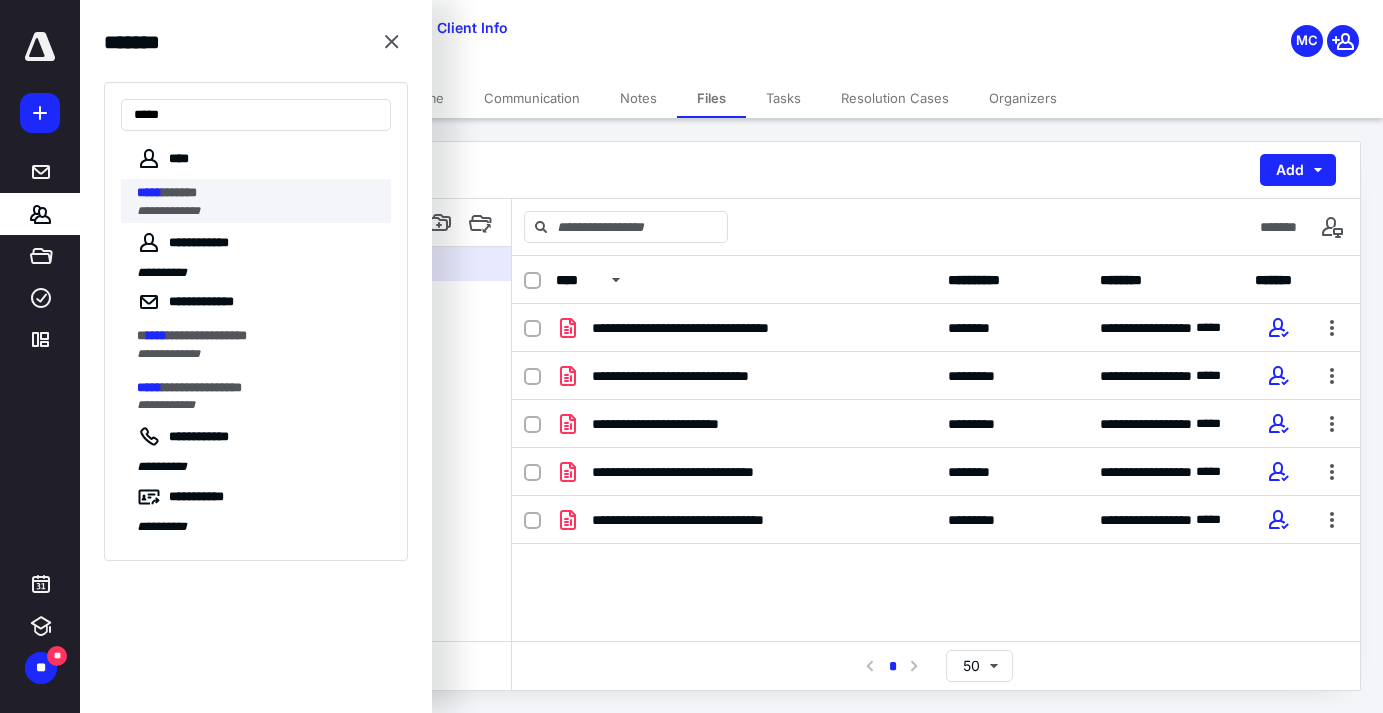 type on "*****" 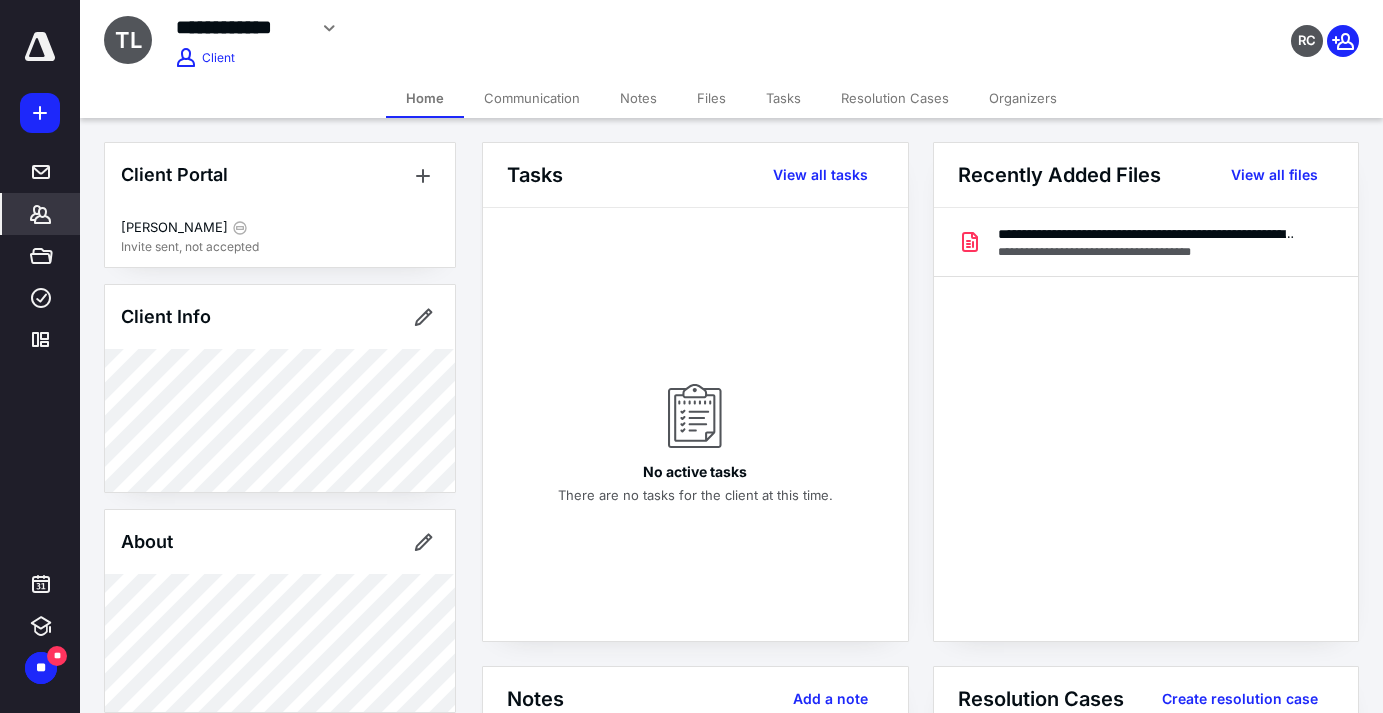 click on "Files" at bounding box center (711, 98) 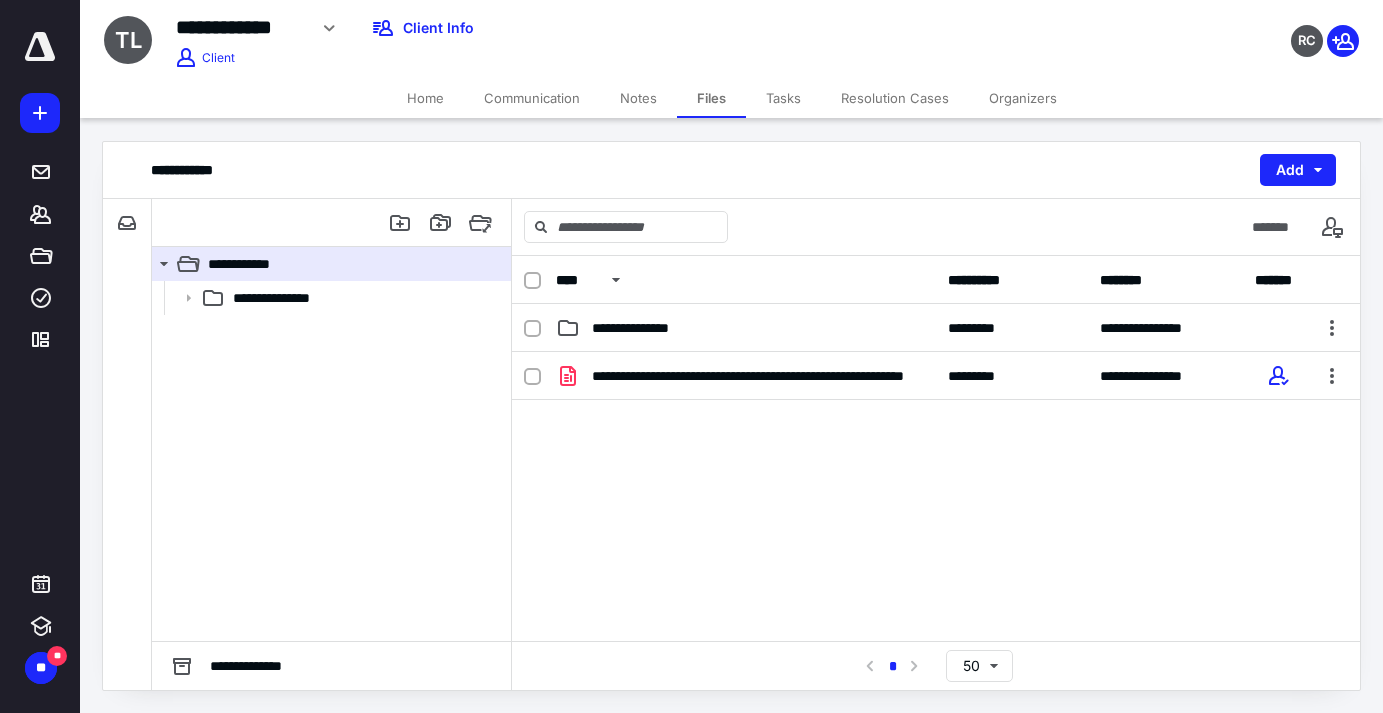 click on "Home" at bounding box center (425, 98) 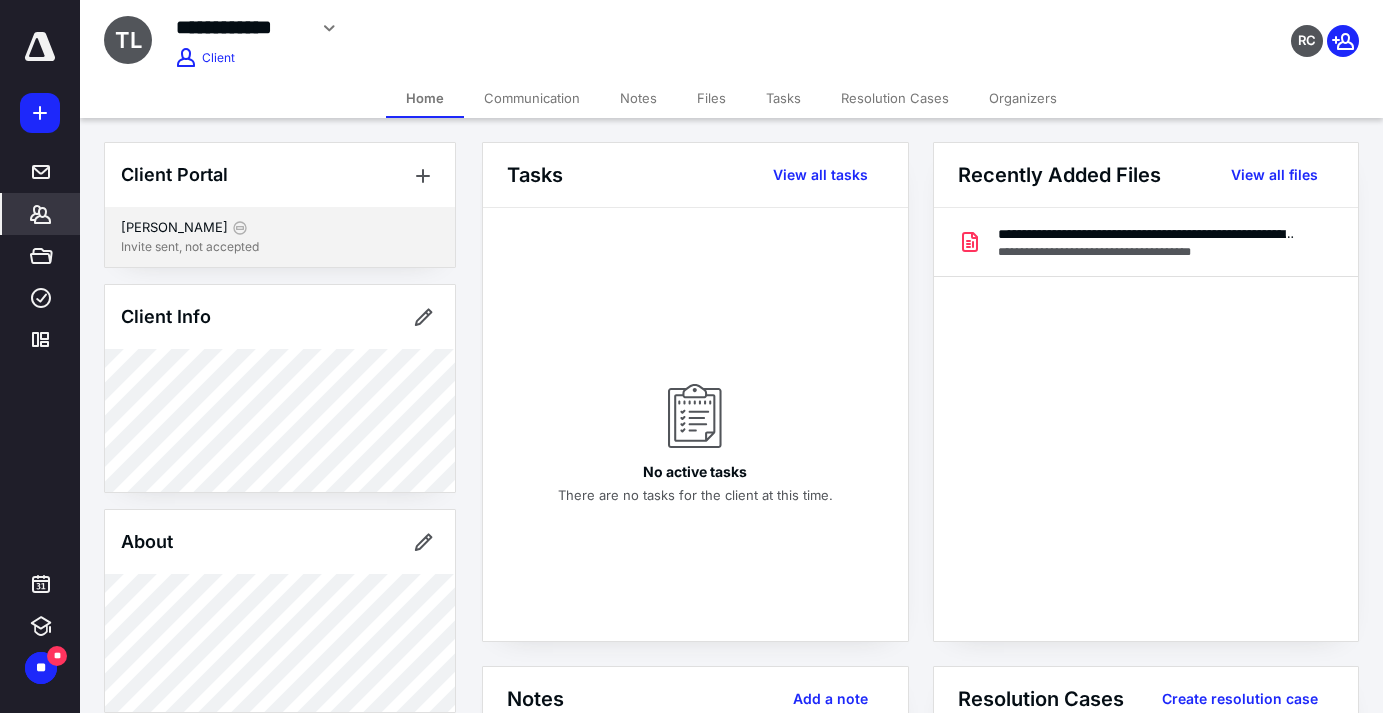 click on "[PERSON_NAME]" at bounding box center [280, 228] 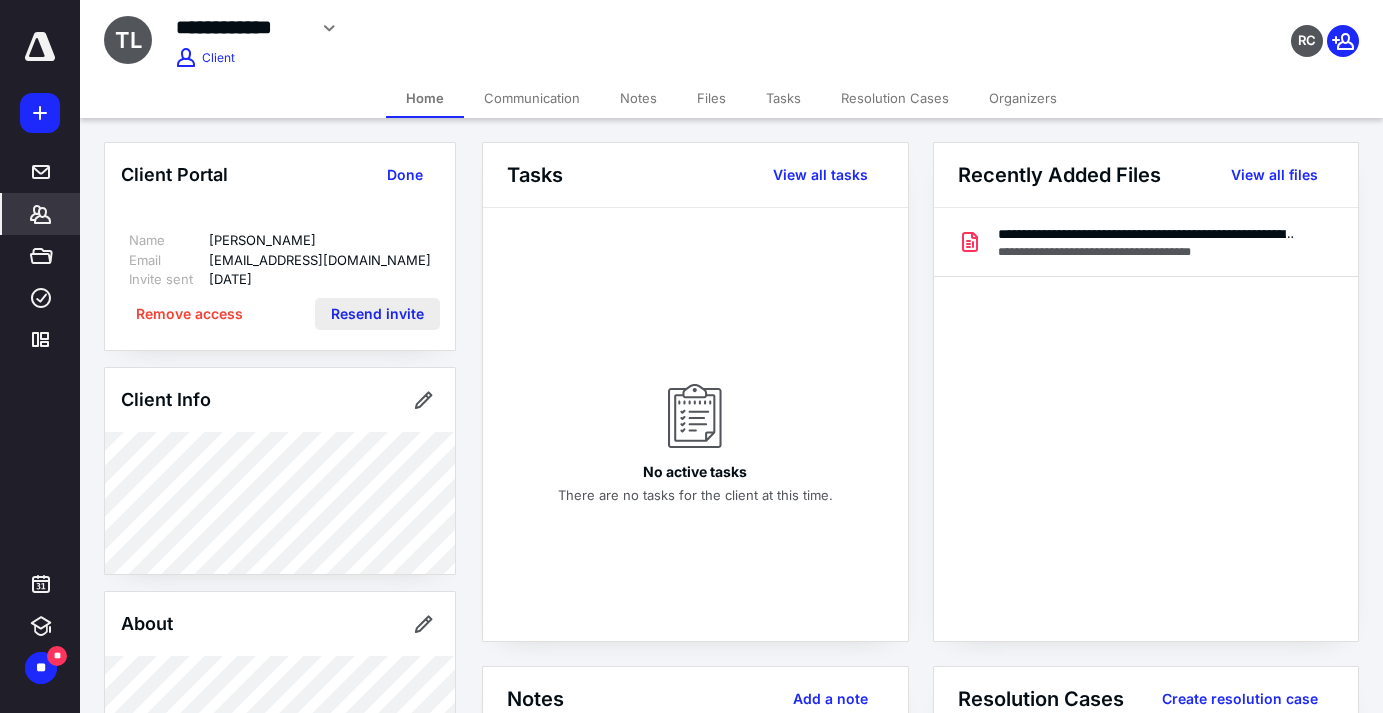 click on "Resend invite" at bounding box center [377, 314] 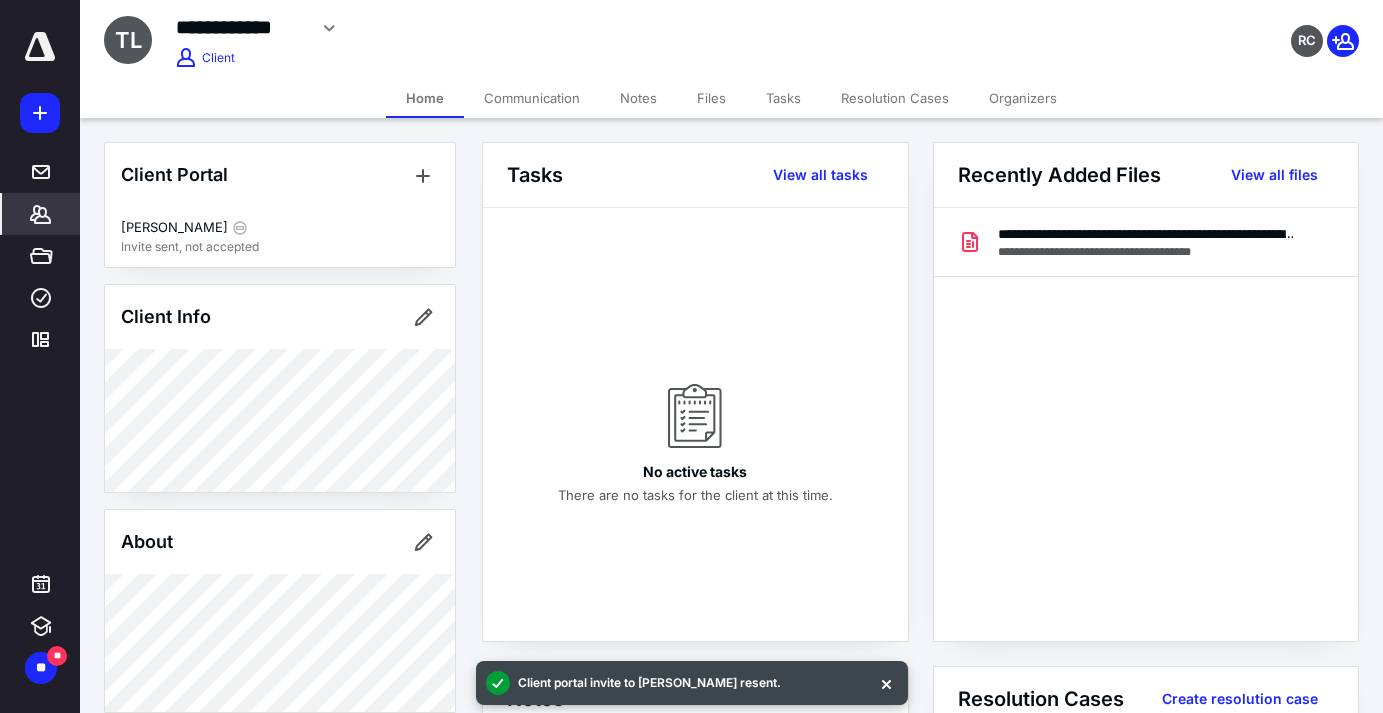 click on "Files" at bounding box center (711, 98) 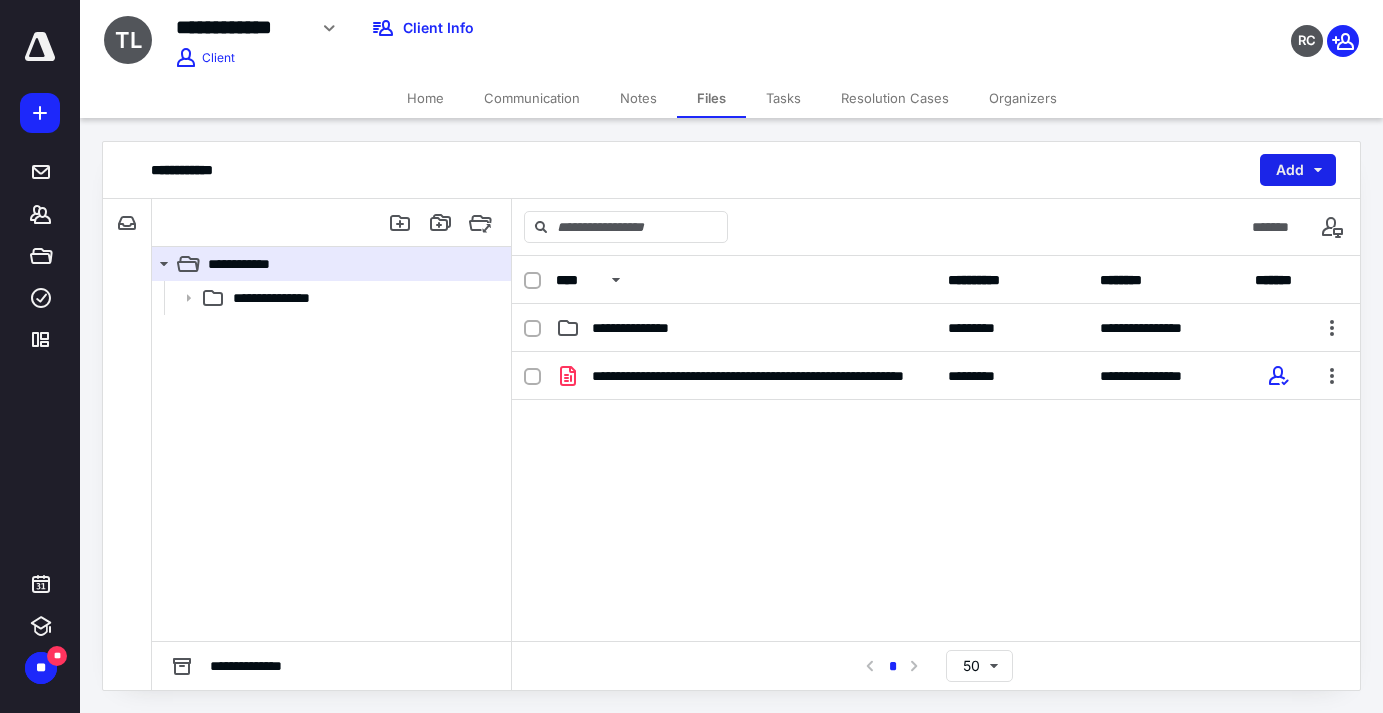 click on "Add" at bounding box center [1298, 170] 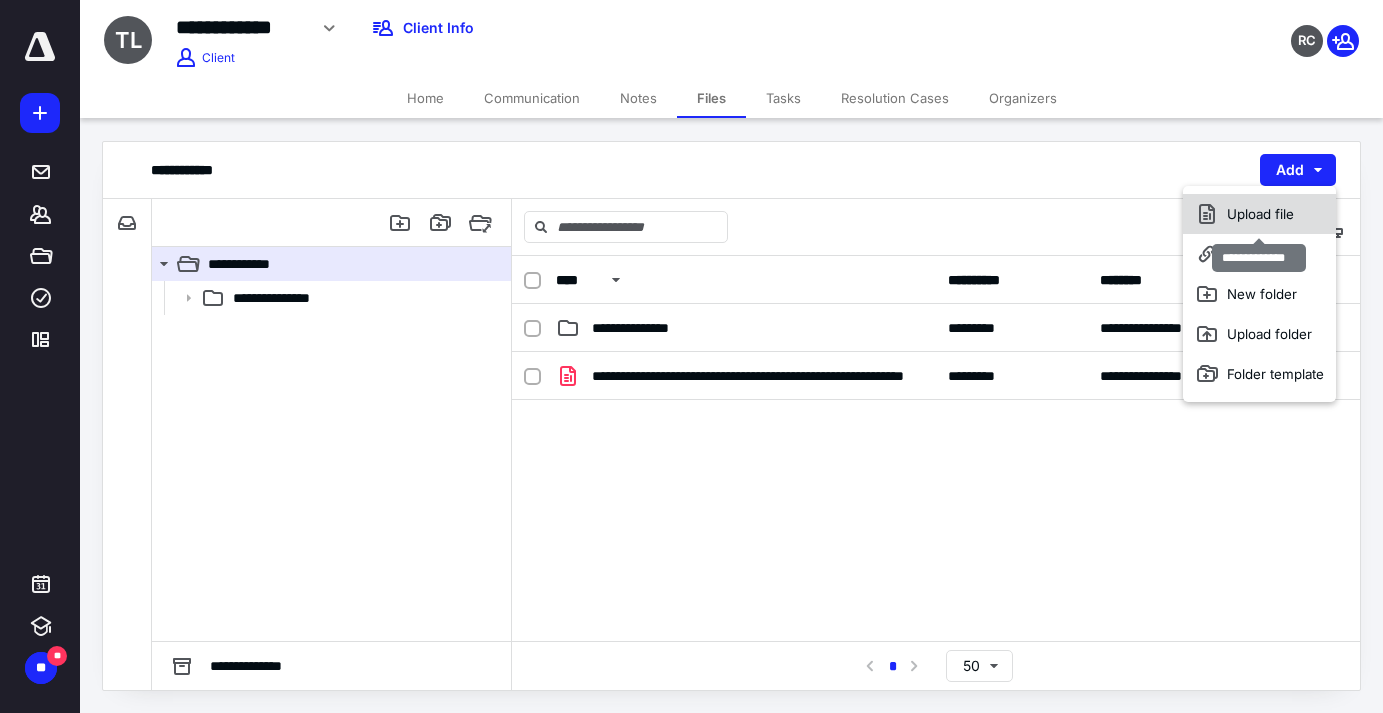 click on "Upload file" at bounding box center (1259, 214) 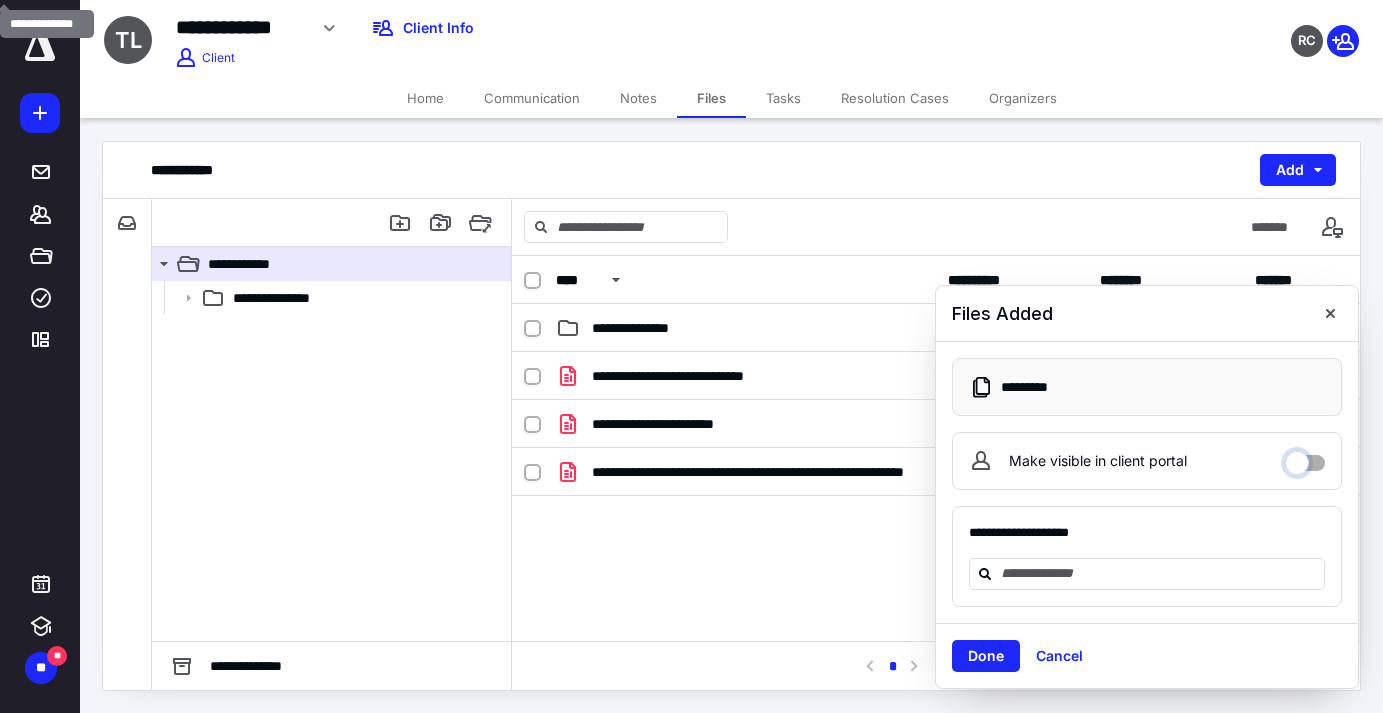 click at bounding box center [1305, 461] 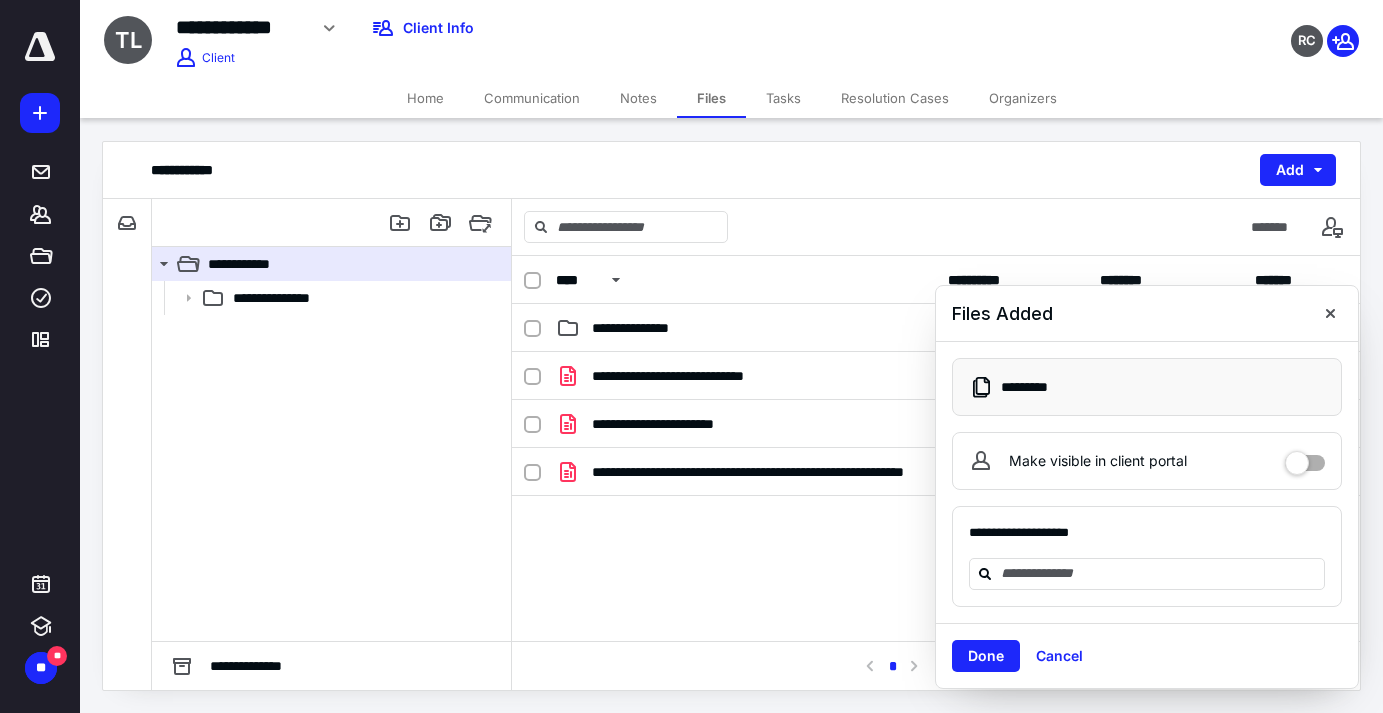 click at bounding box center [1305, 456] 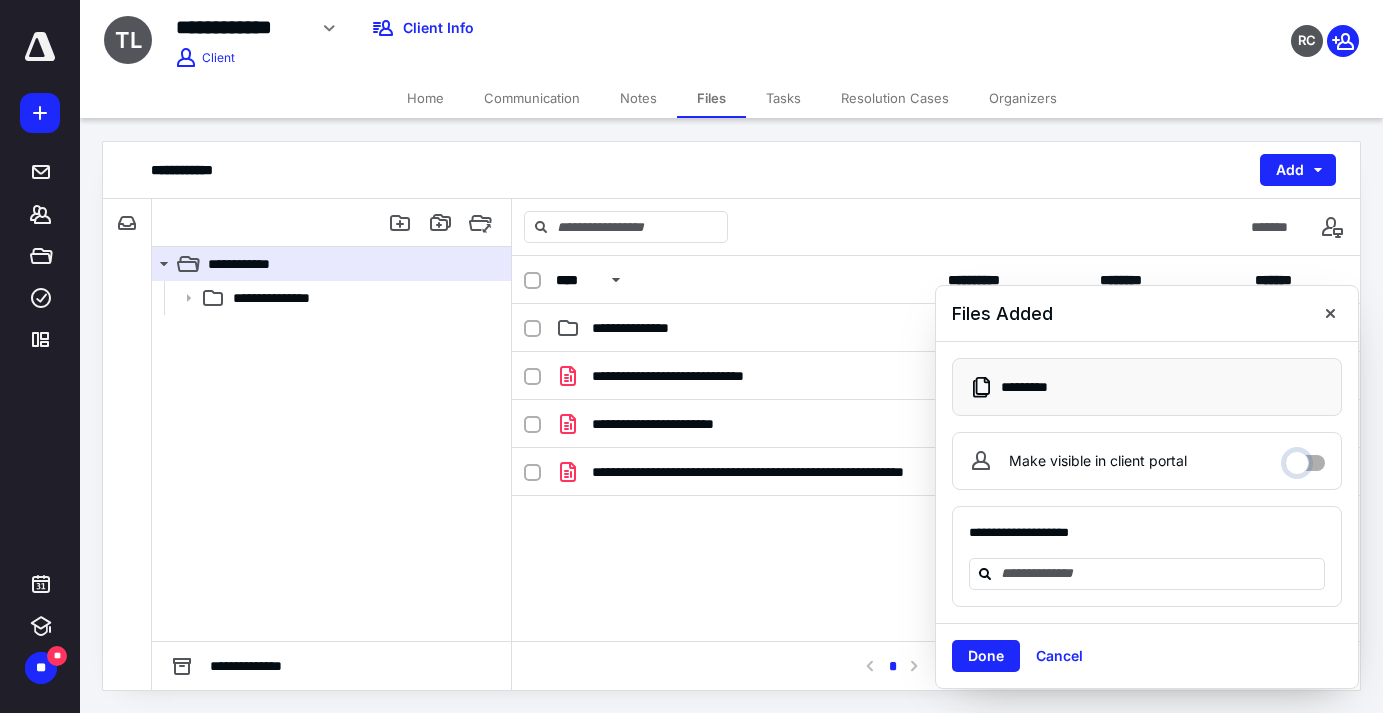 click on "Make visible in client portal" at bounding box center (1305, 458) 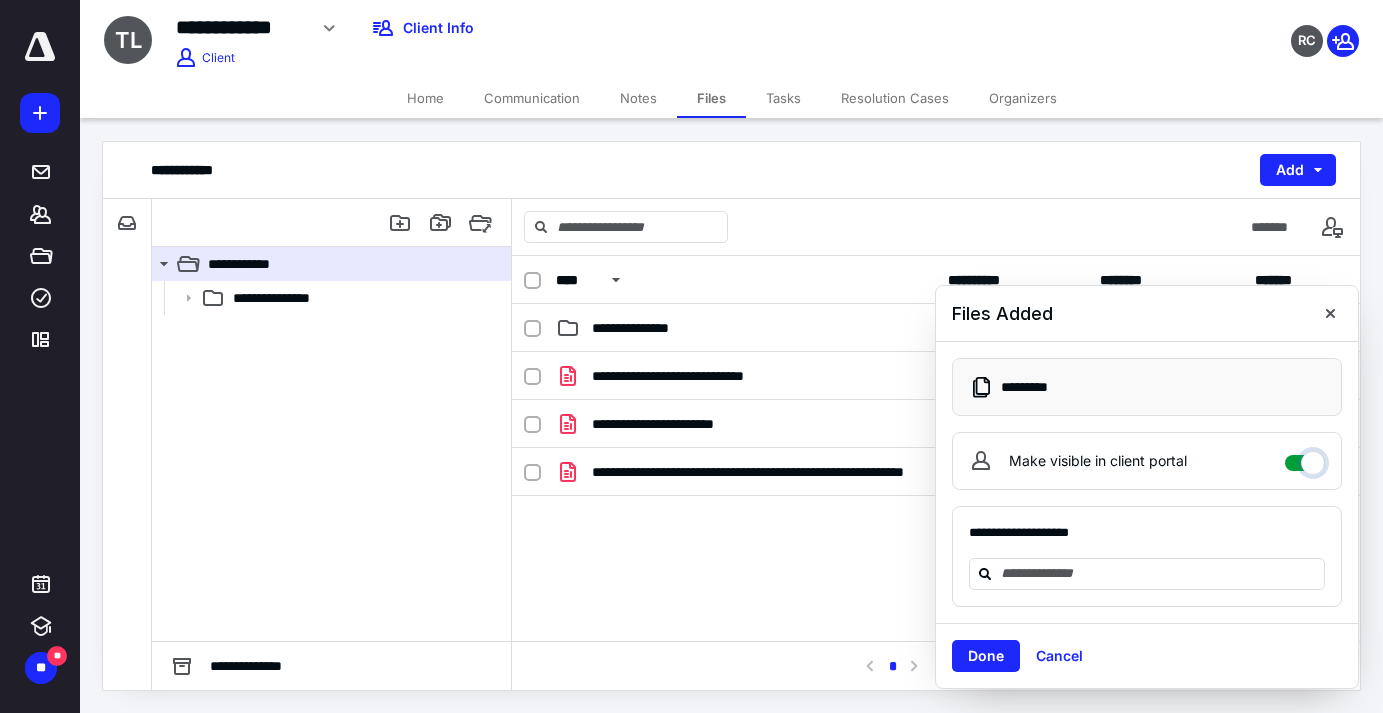 checkbox on "****" 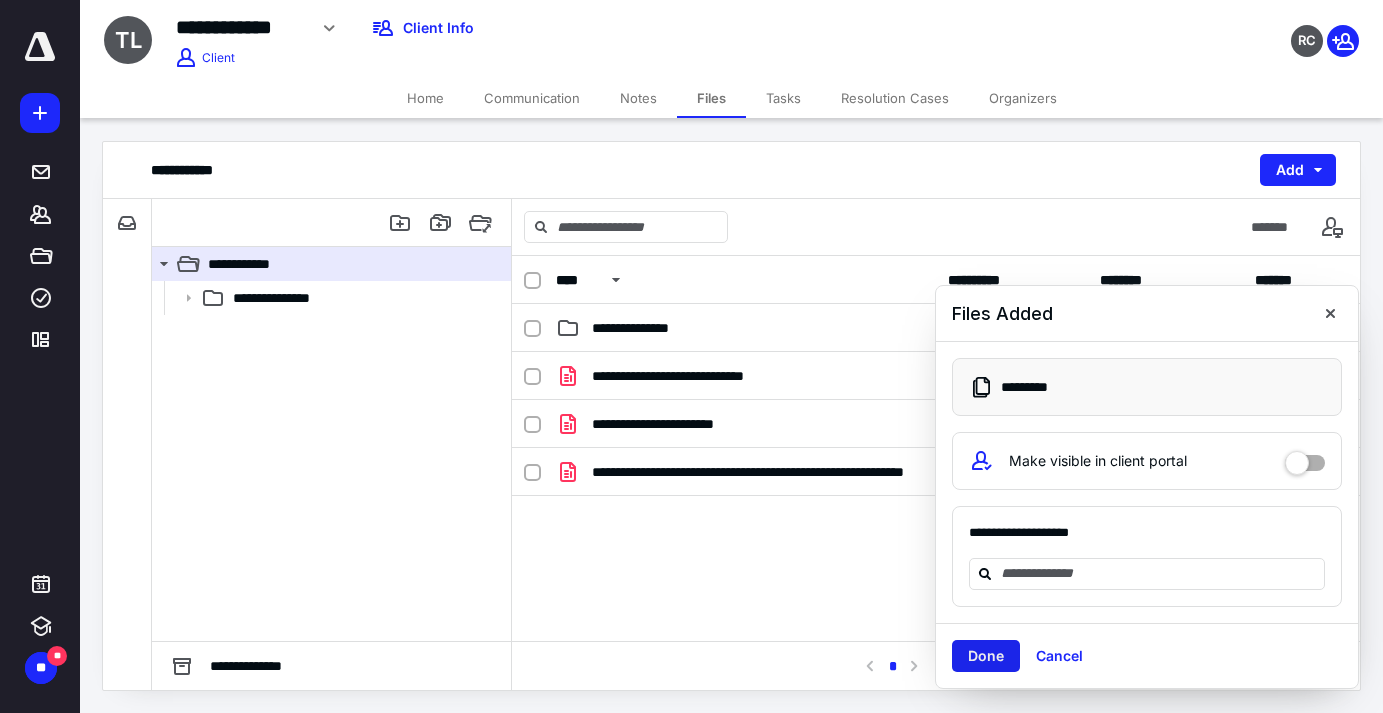 click on "Done" at bounding box center (986, 656) 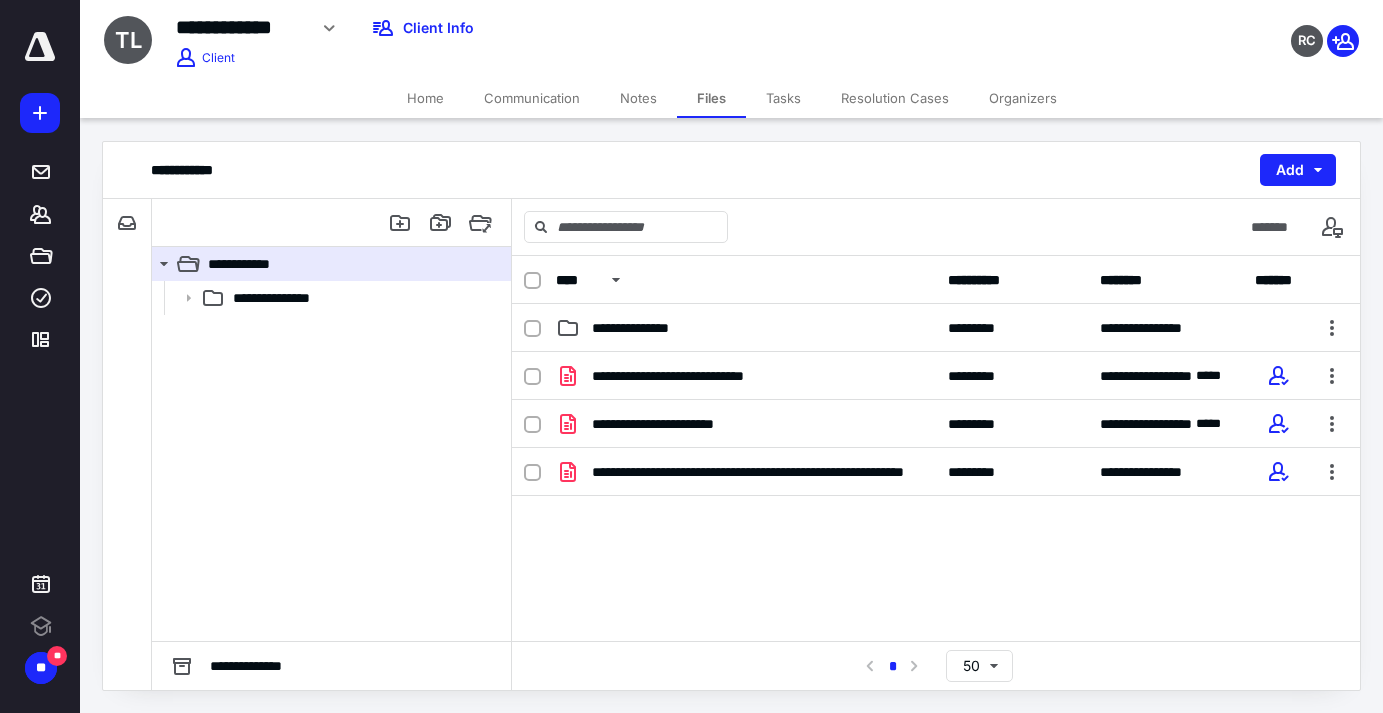 scroll, scrollTop: 0, scrollLeft: 0, axis: both 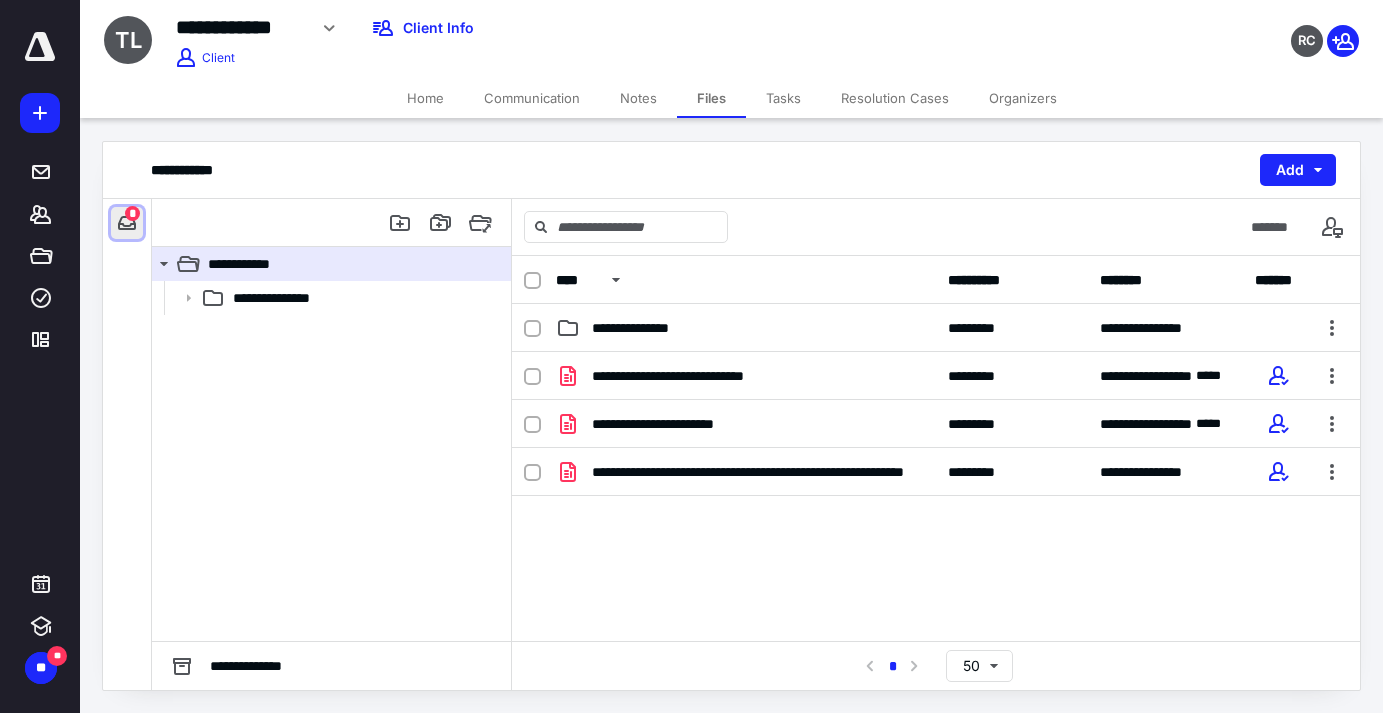 click at bounding box center [127, 223] 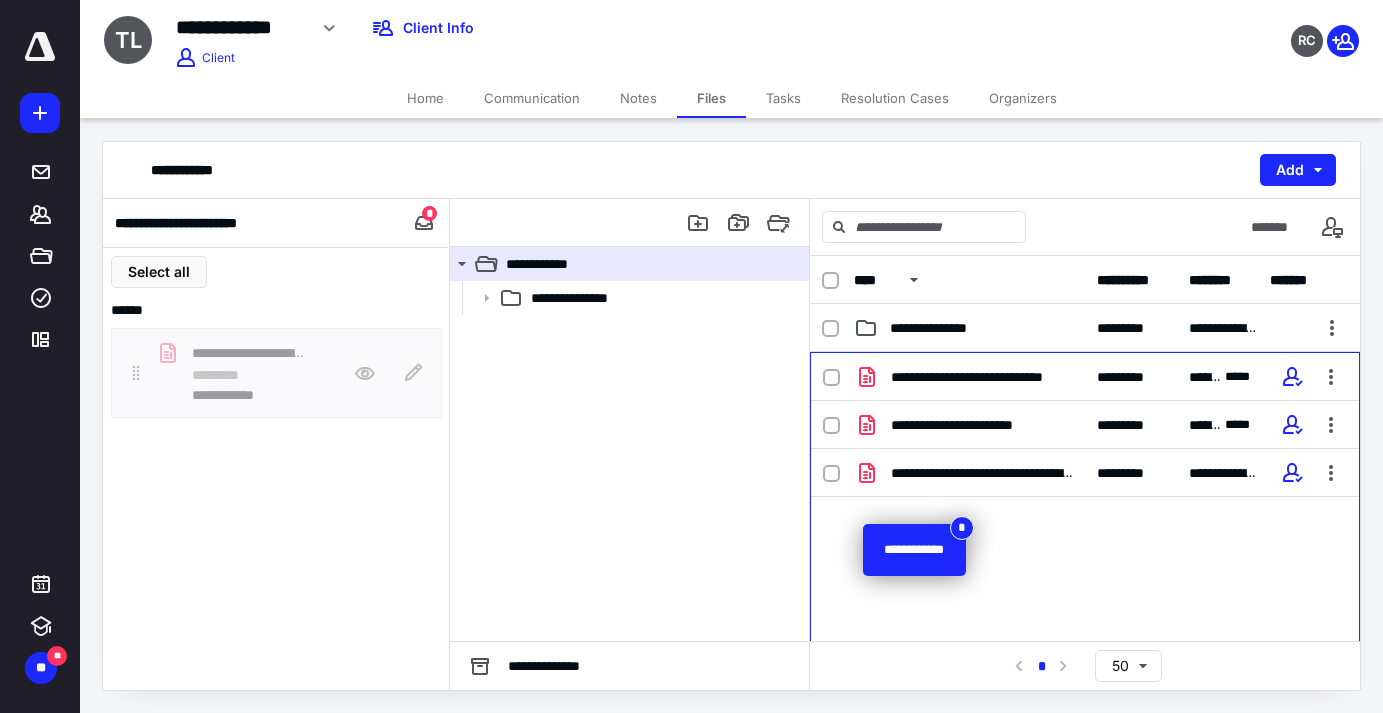 drag, startPoint x: 239, startPoint y: 374, endPoint x: 889, endPoint y: 520, distance: 666.1952 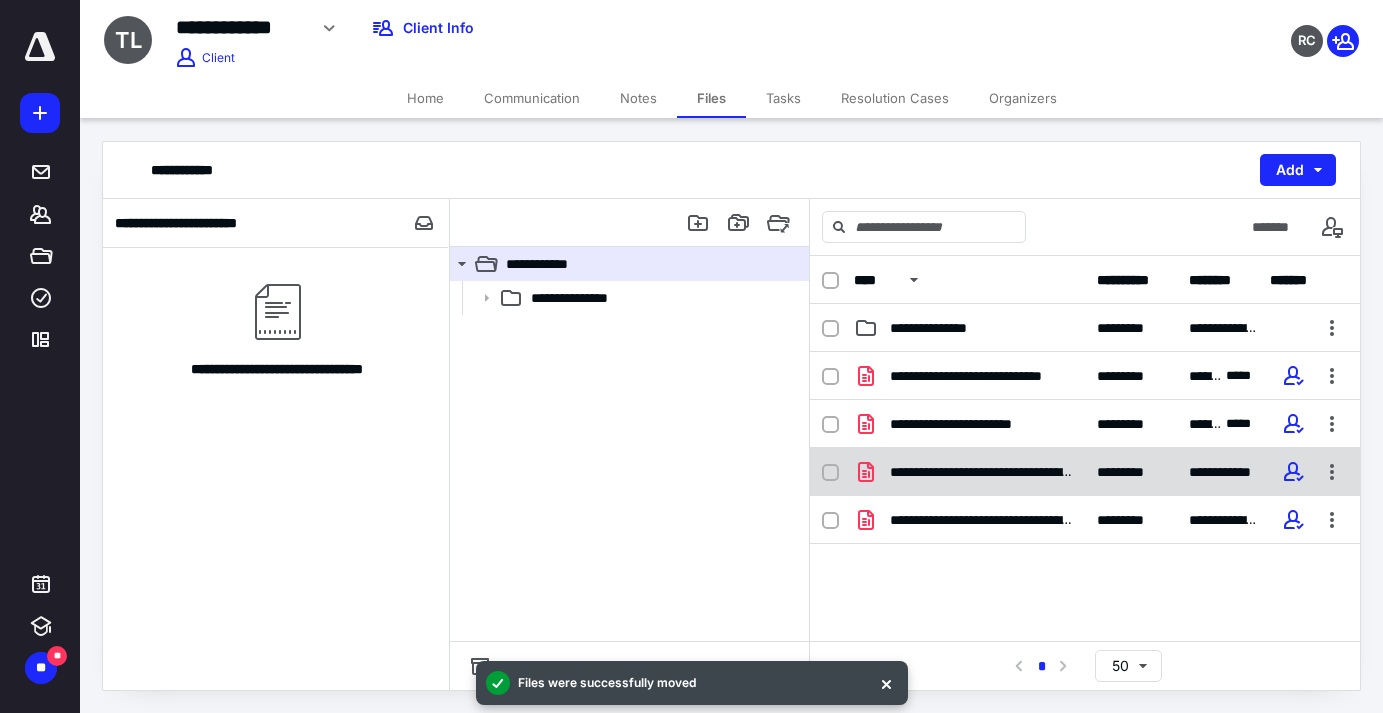 click on "**********" at bounding box center (981, 472) 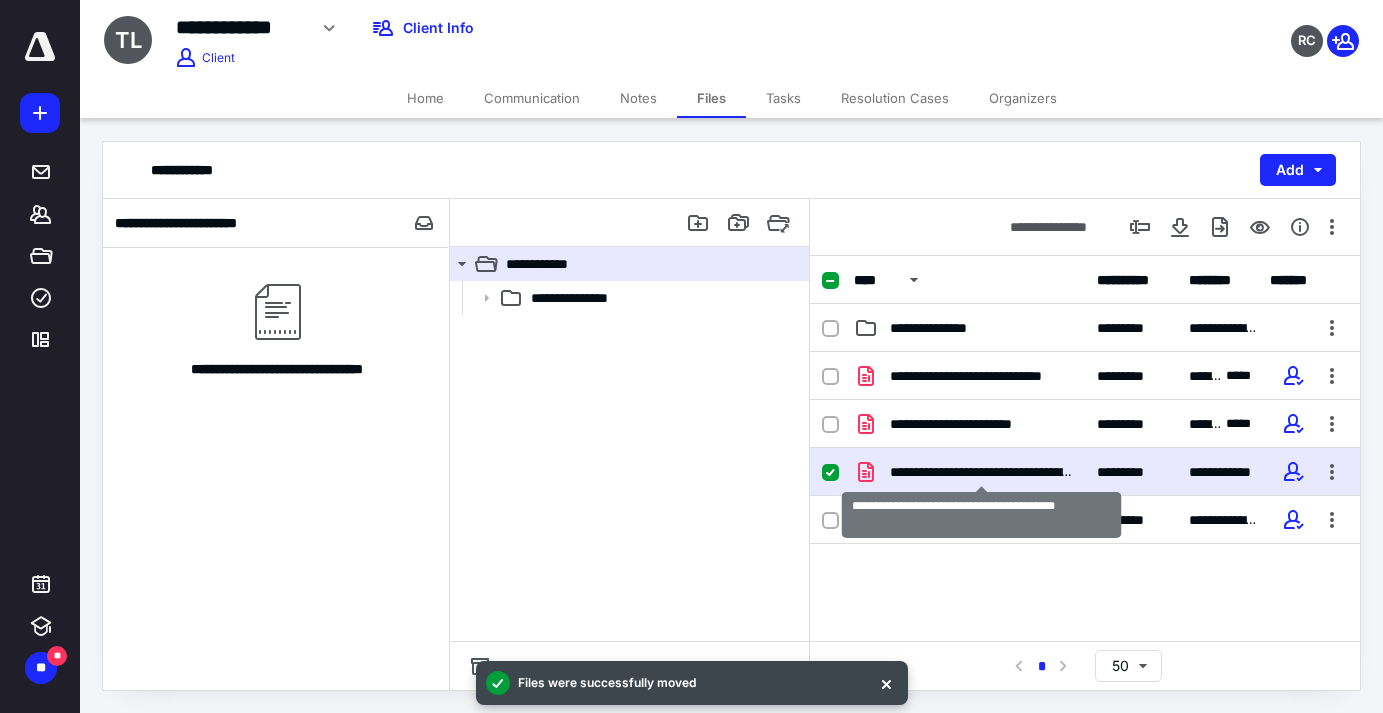 click on "**********" at bounding box center [981, 472] 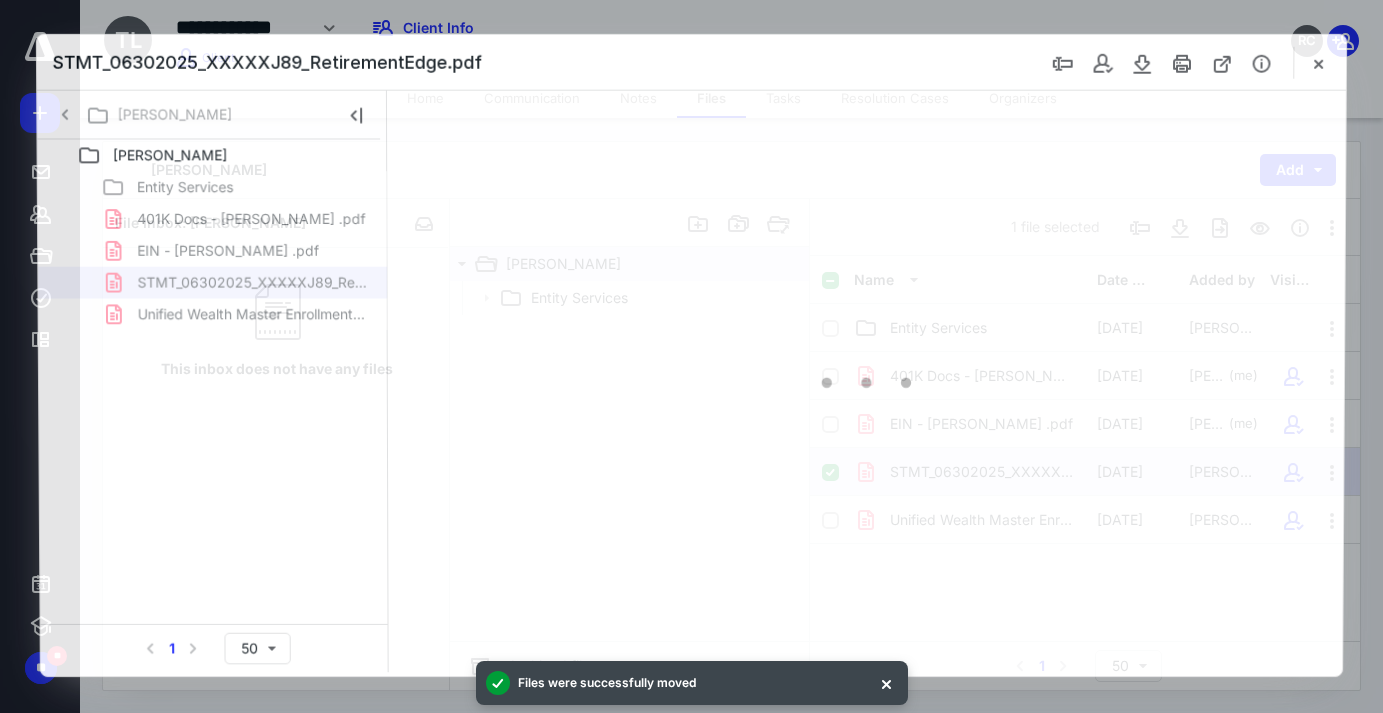 scroll, scrollTop: 0, scrollLeft: 0, axis: both 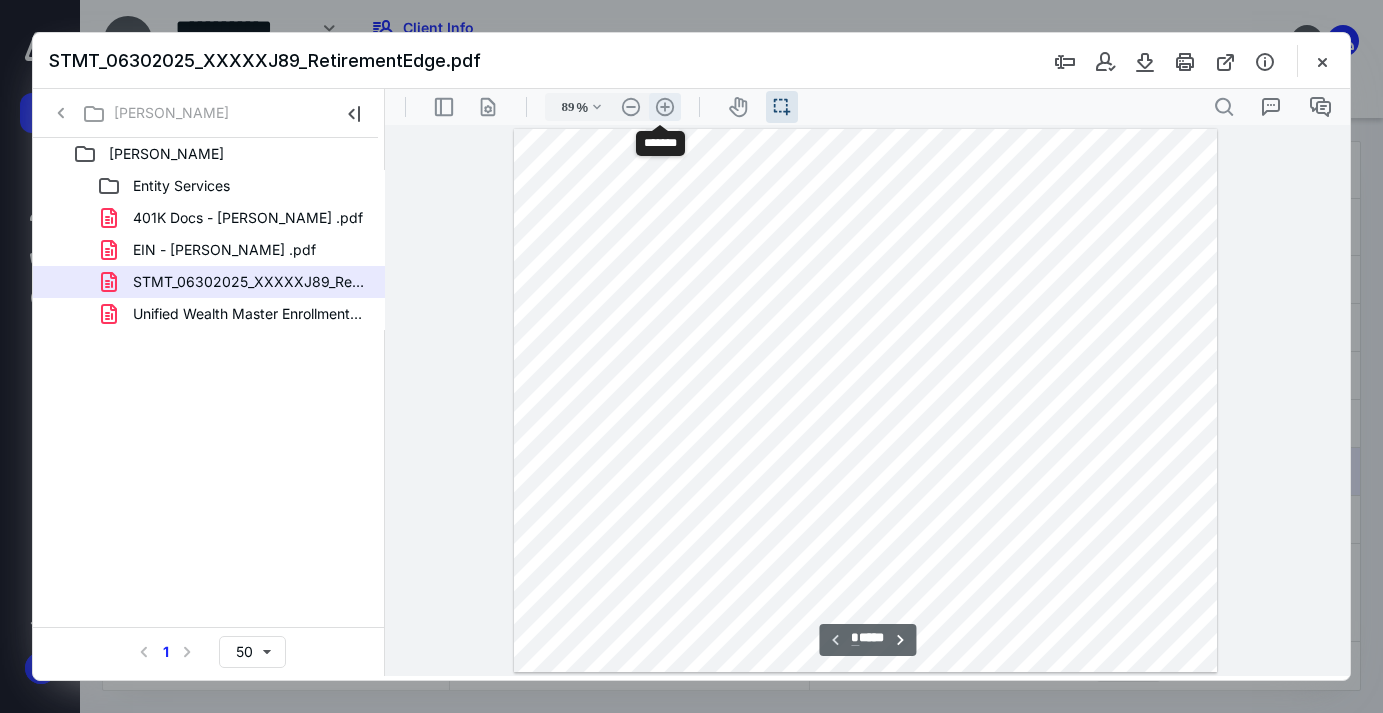 click on ".cls-1{fill:#abb0c4;} icon - header - zoom - in - line" at bounding box center (665, 107) 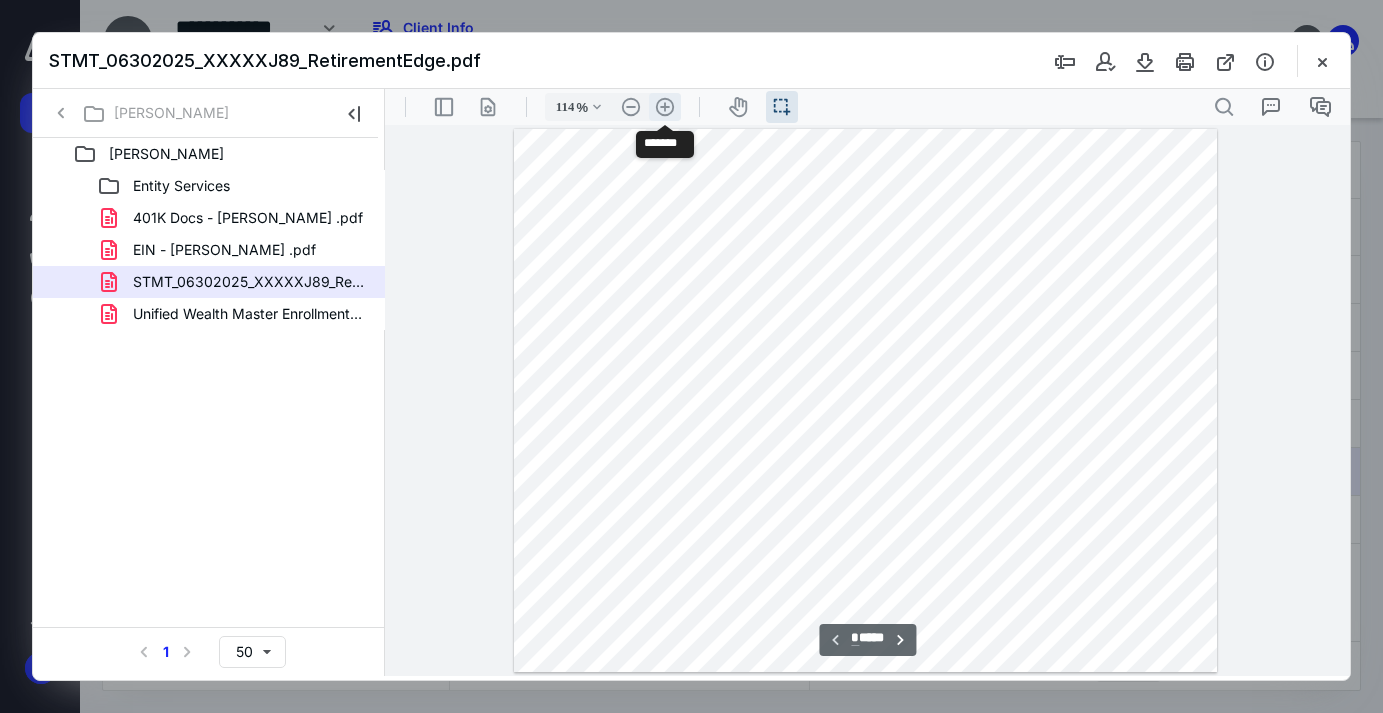 click on ".cls-1{fill:#abb0c4;} icon - header - zoom - in - line" at bounding box center [665, 107] 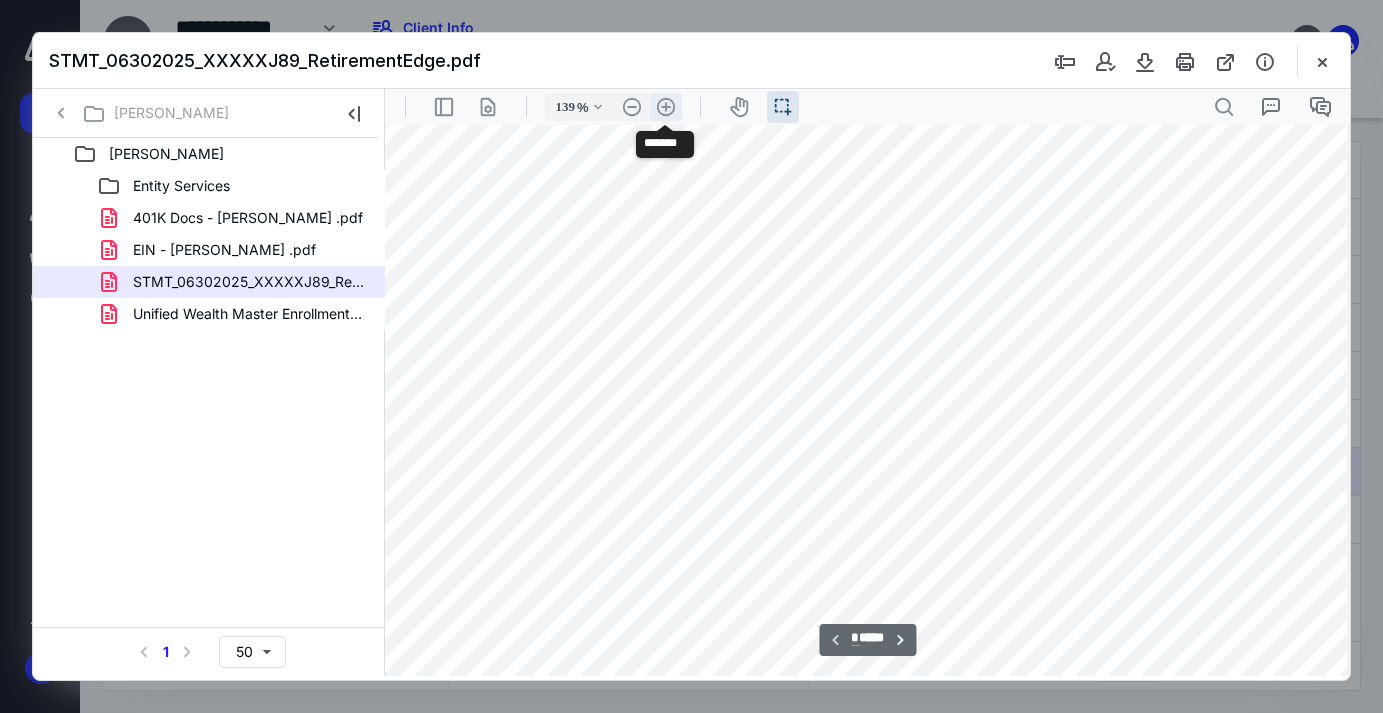 click on ".cls-1{fill:#abb0c4;} icon - header - zoom - in - line" at bounding box center (666, 107) 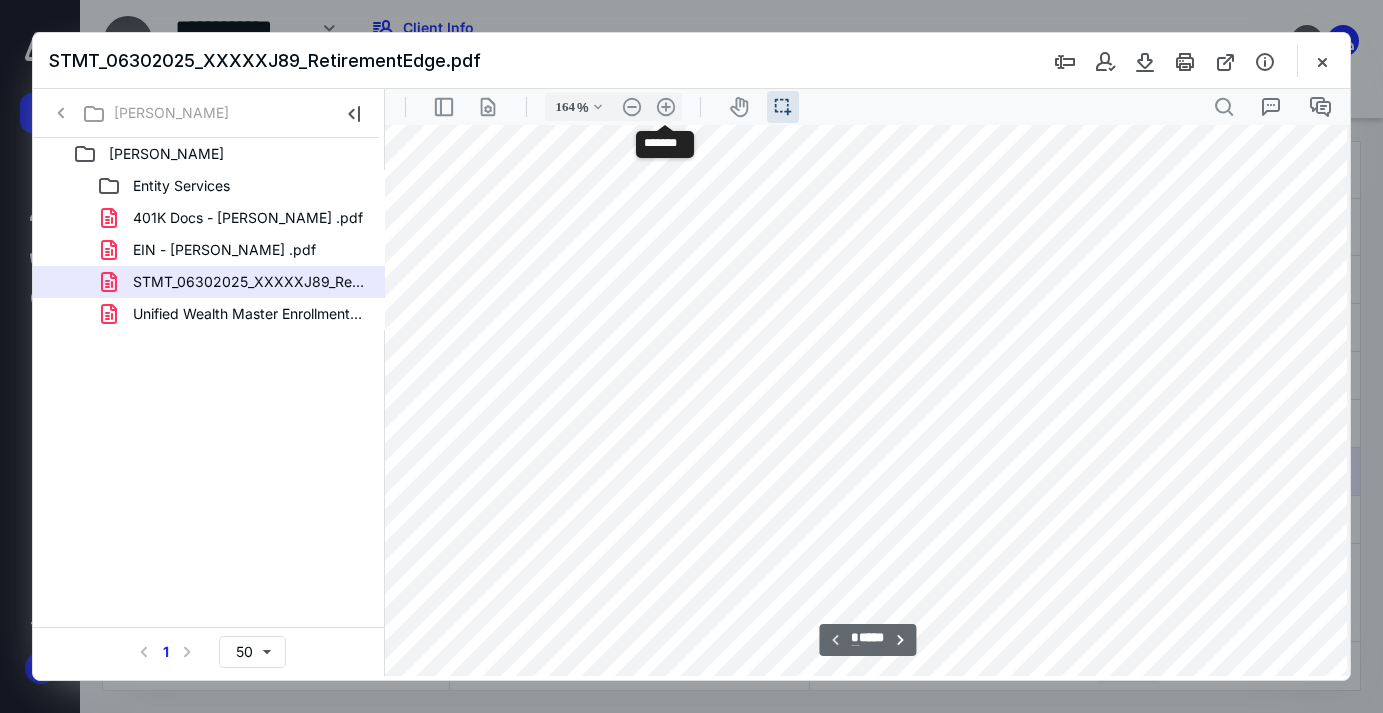 scroll, scrollTop: 217, scrollLeft: 180, axis: both 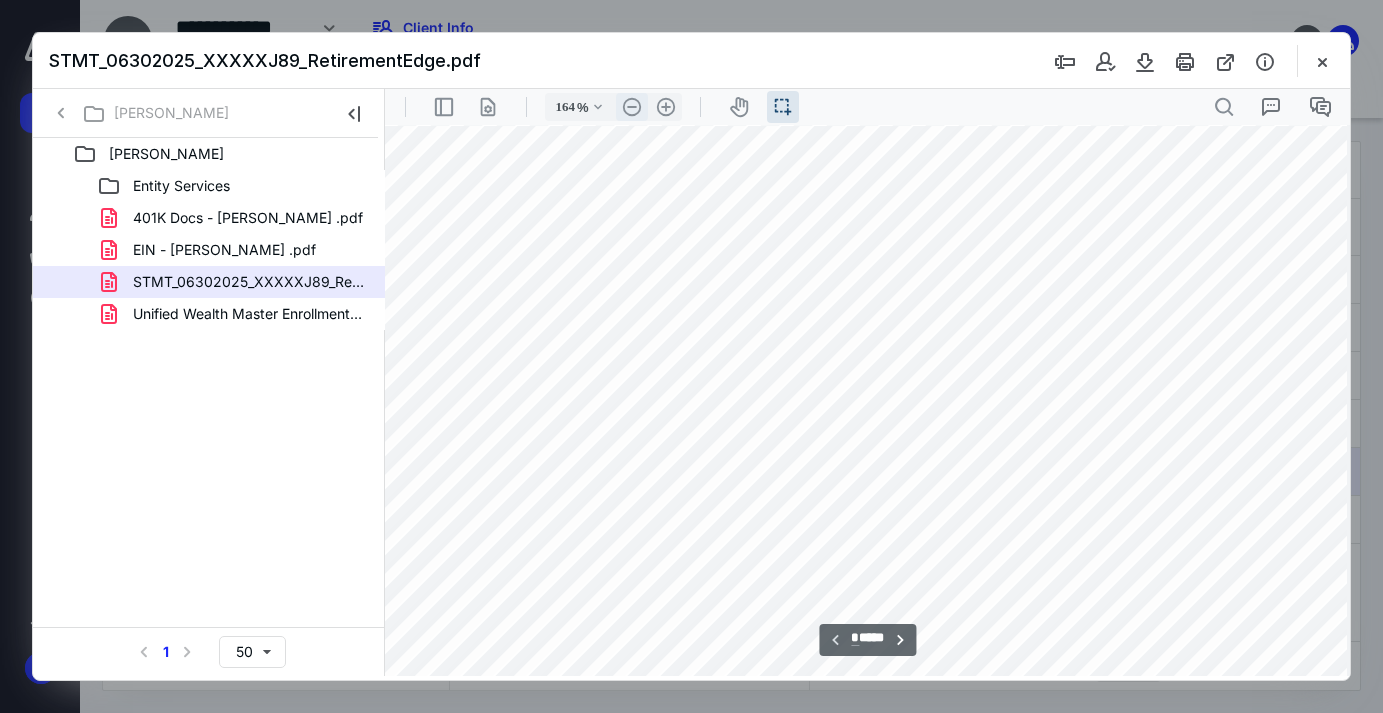 click on ".cls-1{fill:#abb0c4;} icon - header - zoom - out - line" at bounding box center [632, 107] 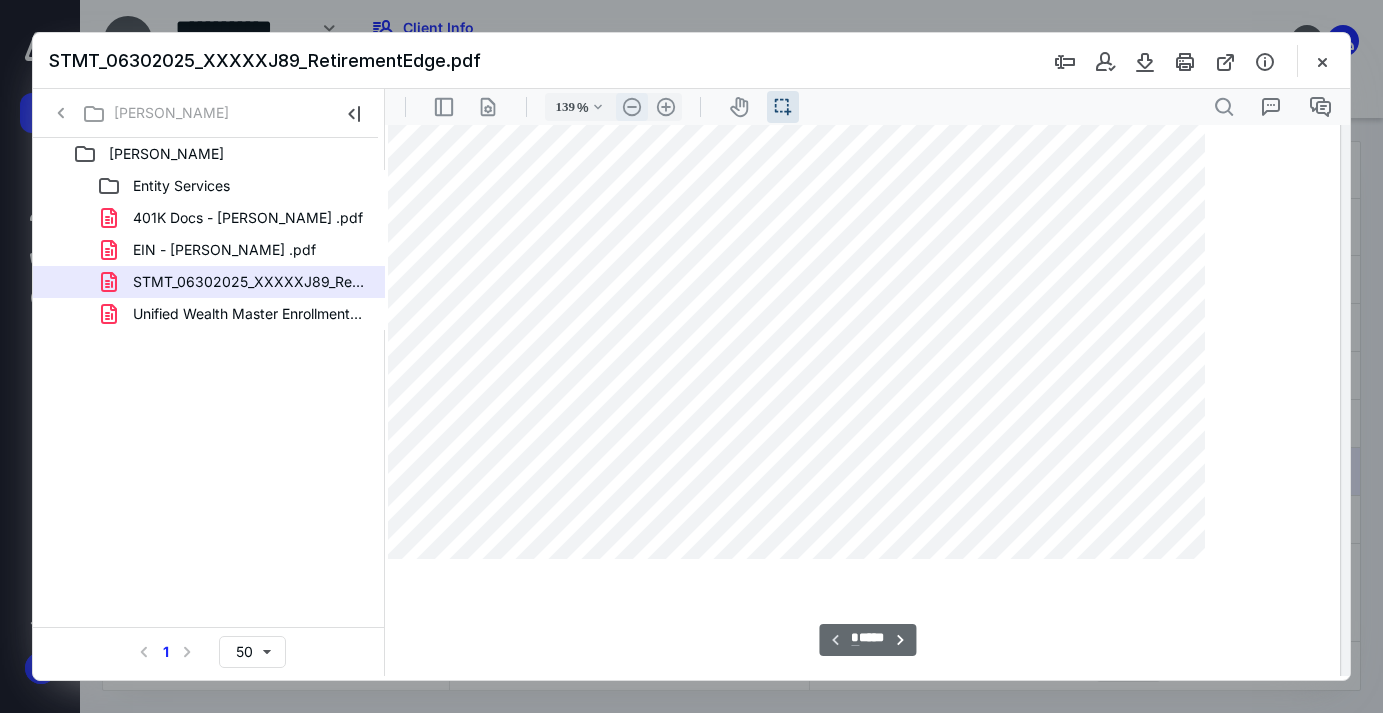 click on ".cls-1{fill:#abb0c4;} icon - header - zoom - out - line" at bounding box center [632, 107] 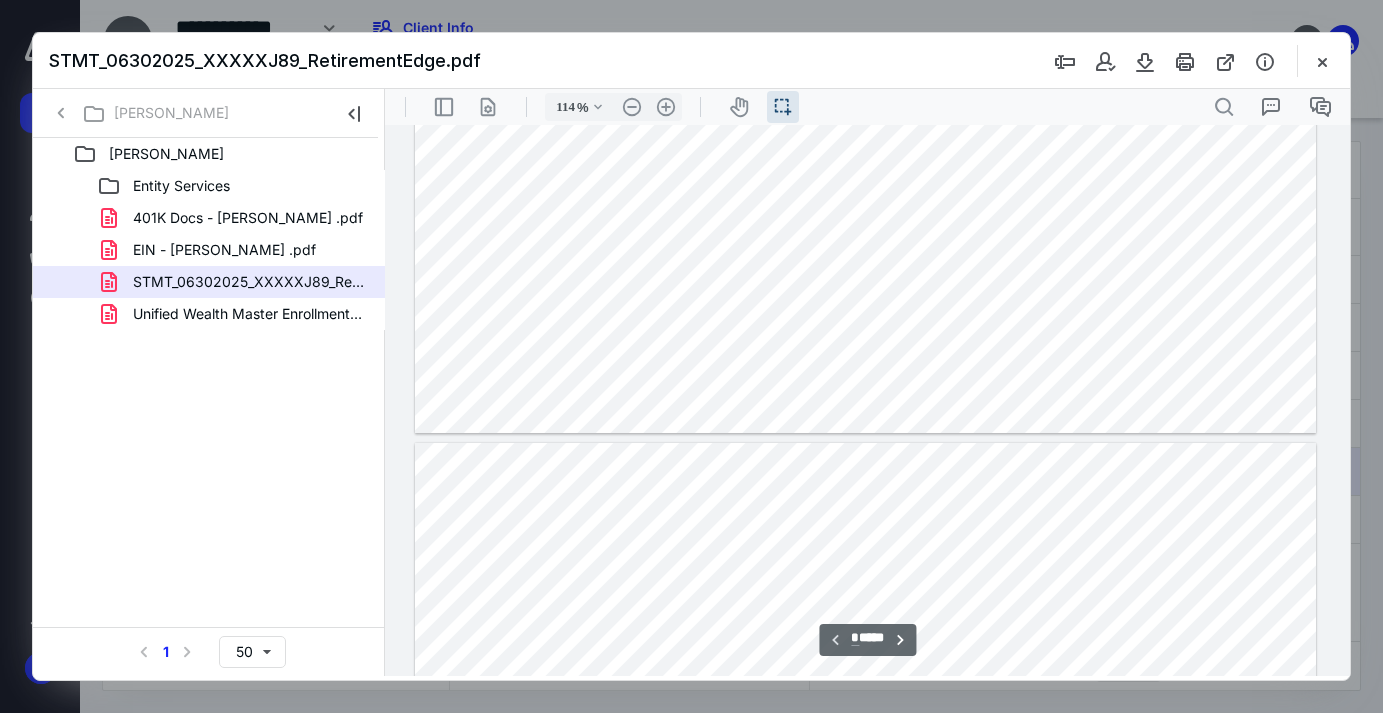 scroll, scrollTop: 396, scrollLeft: 0, axis: vertical 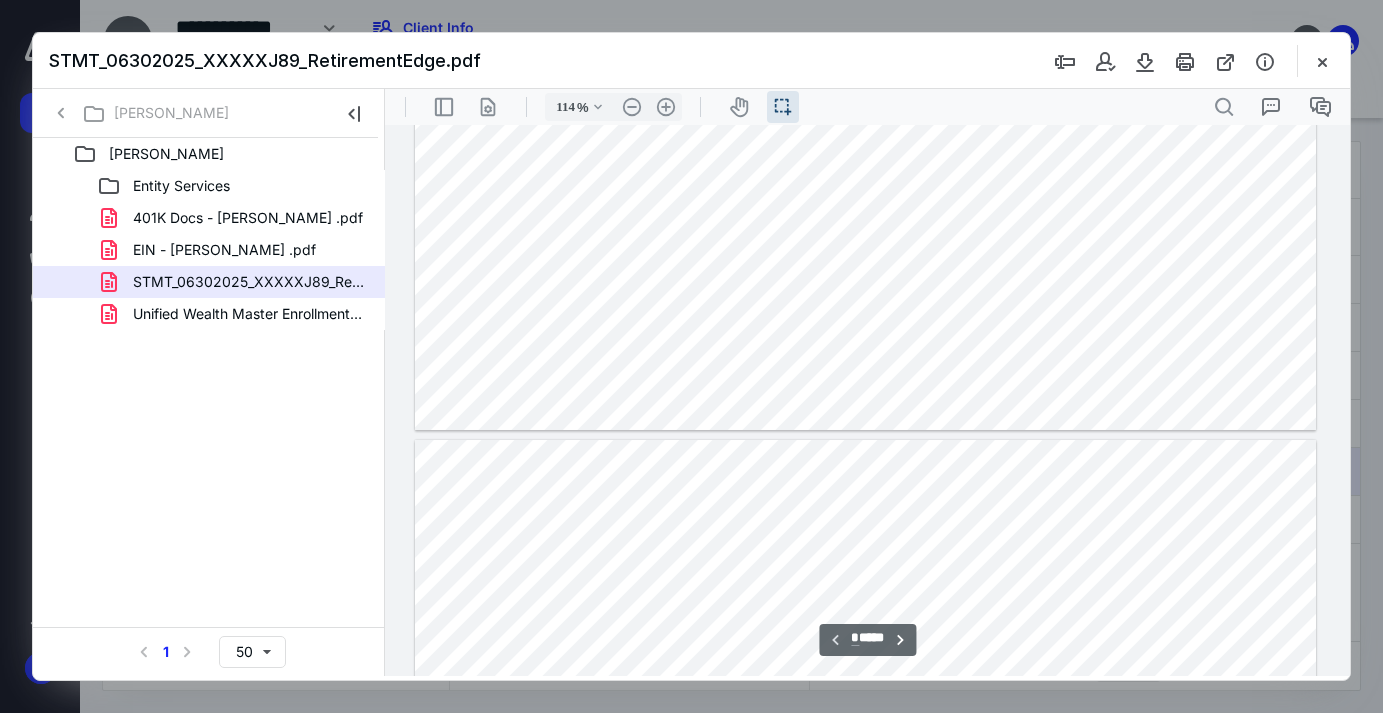 type on "*" 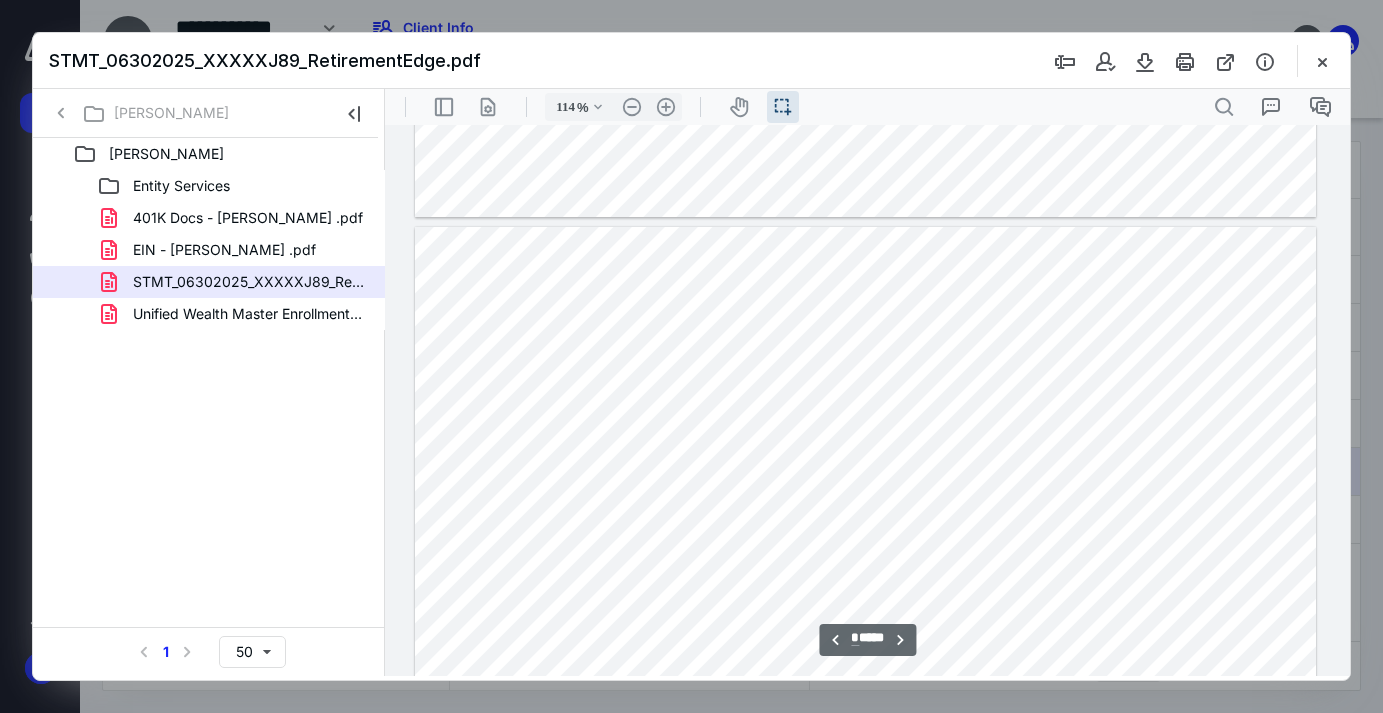 scroll, scrollTop: 613, scrollLeft: 0, axis: vertical 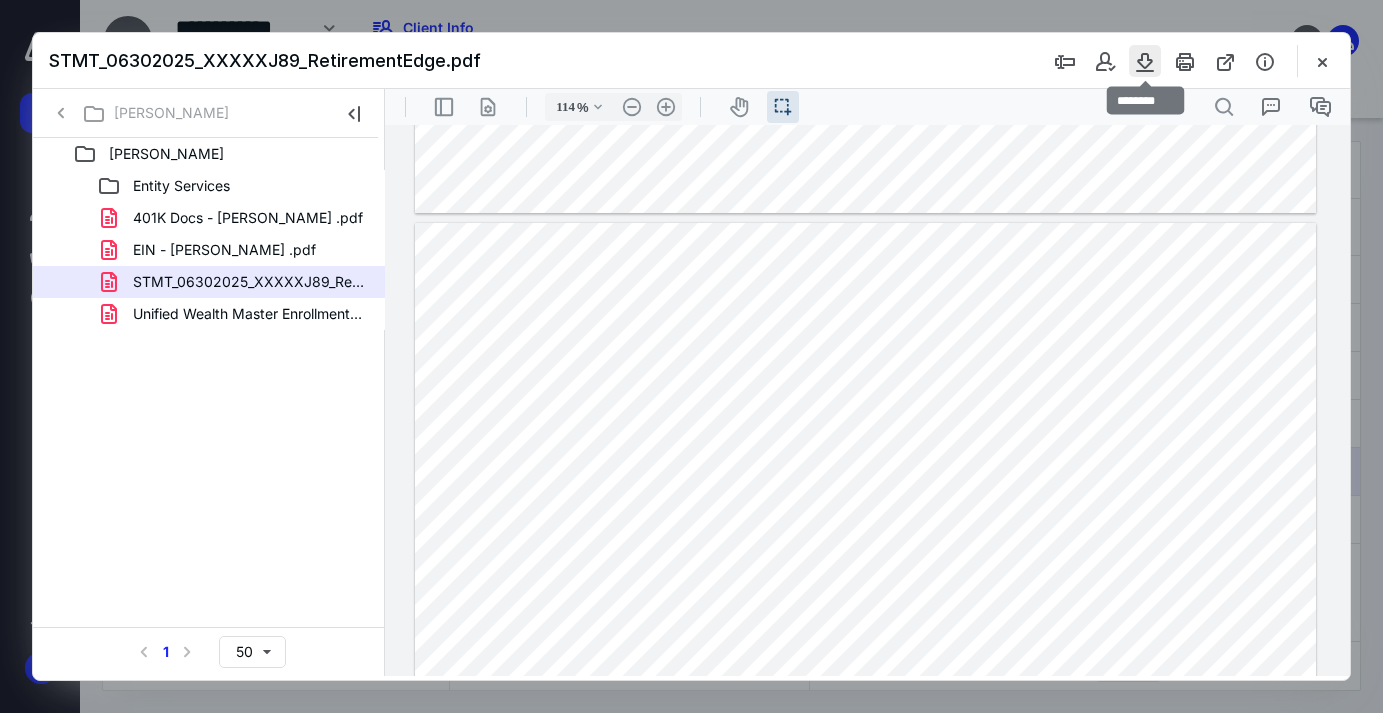 click at bounding box center [1145, 61] 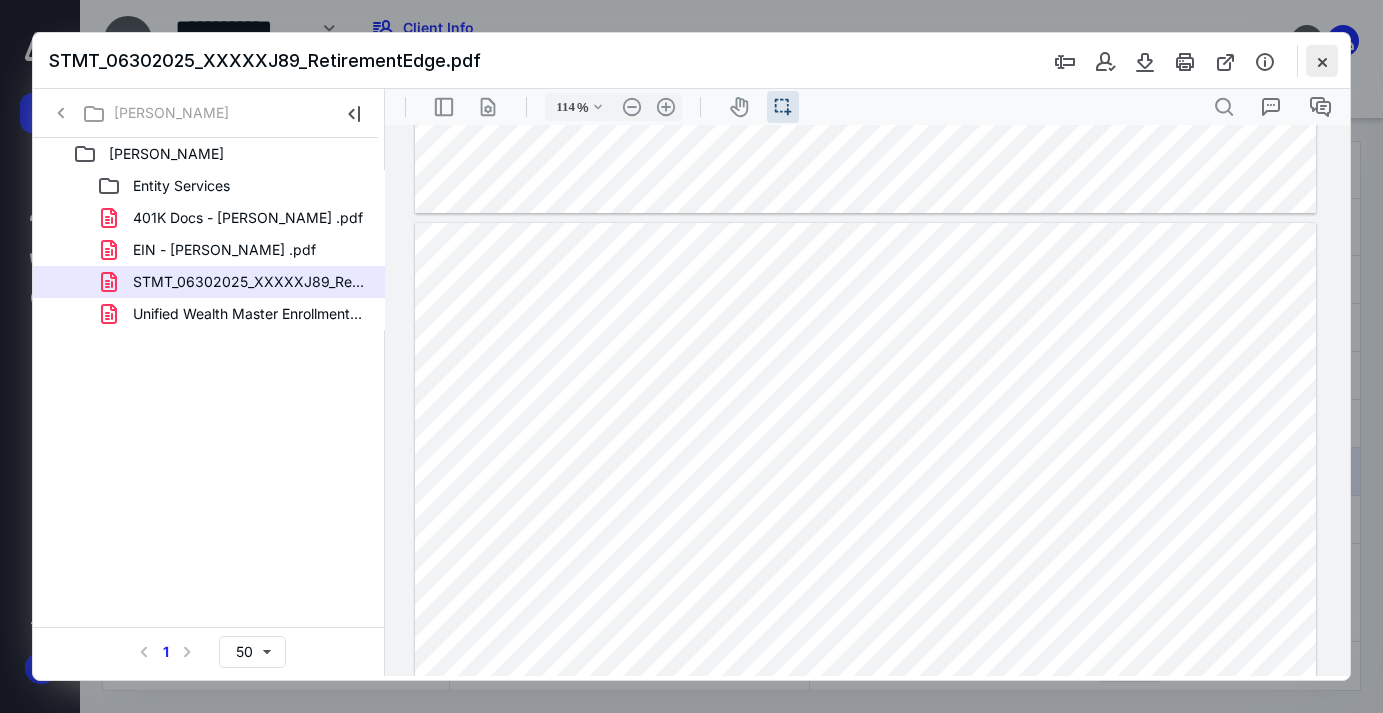 click at bounding box center (1322, 61) 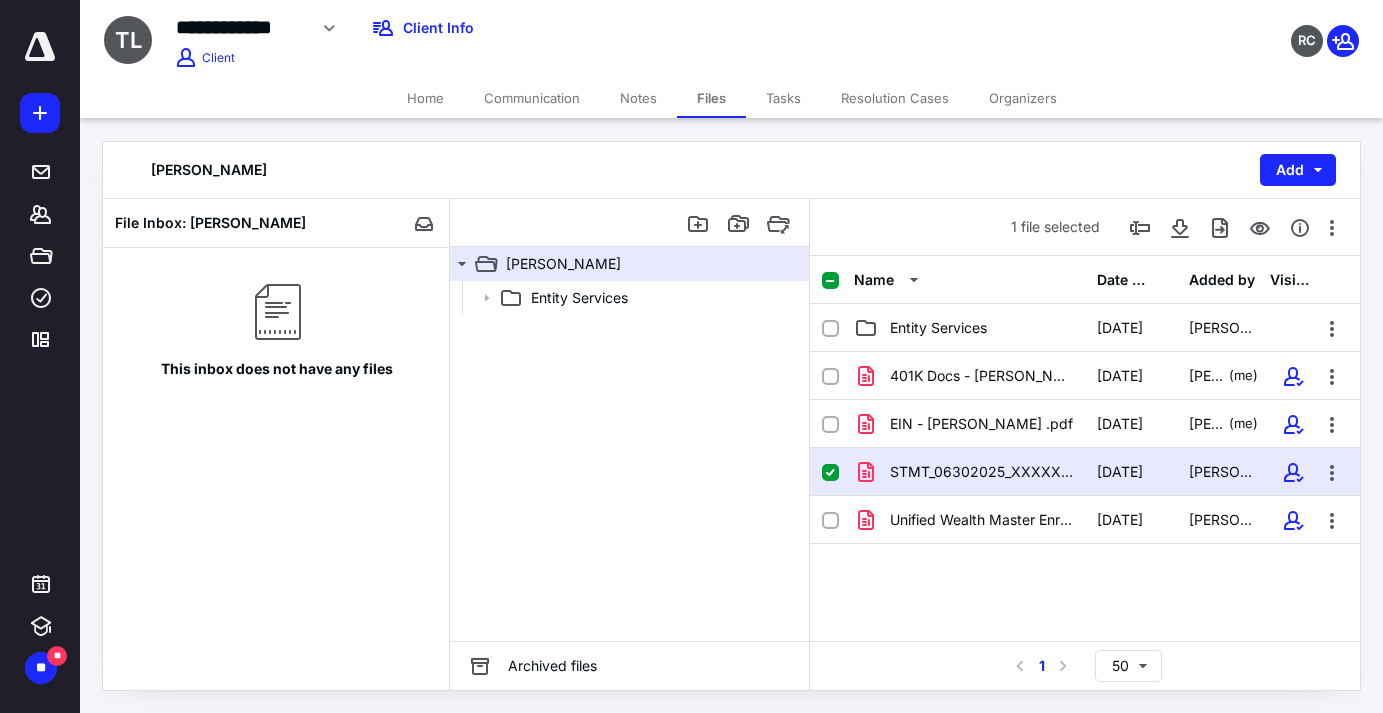 click on "STMT_06302025_XXXXXJ89_RetirementEdge.pdf [DATE] [PERSON_NAME]" at bounding box center [1085, 472] 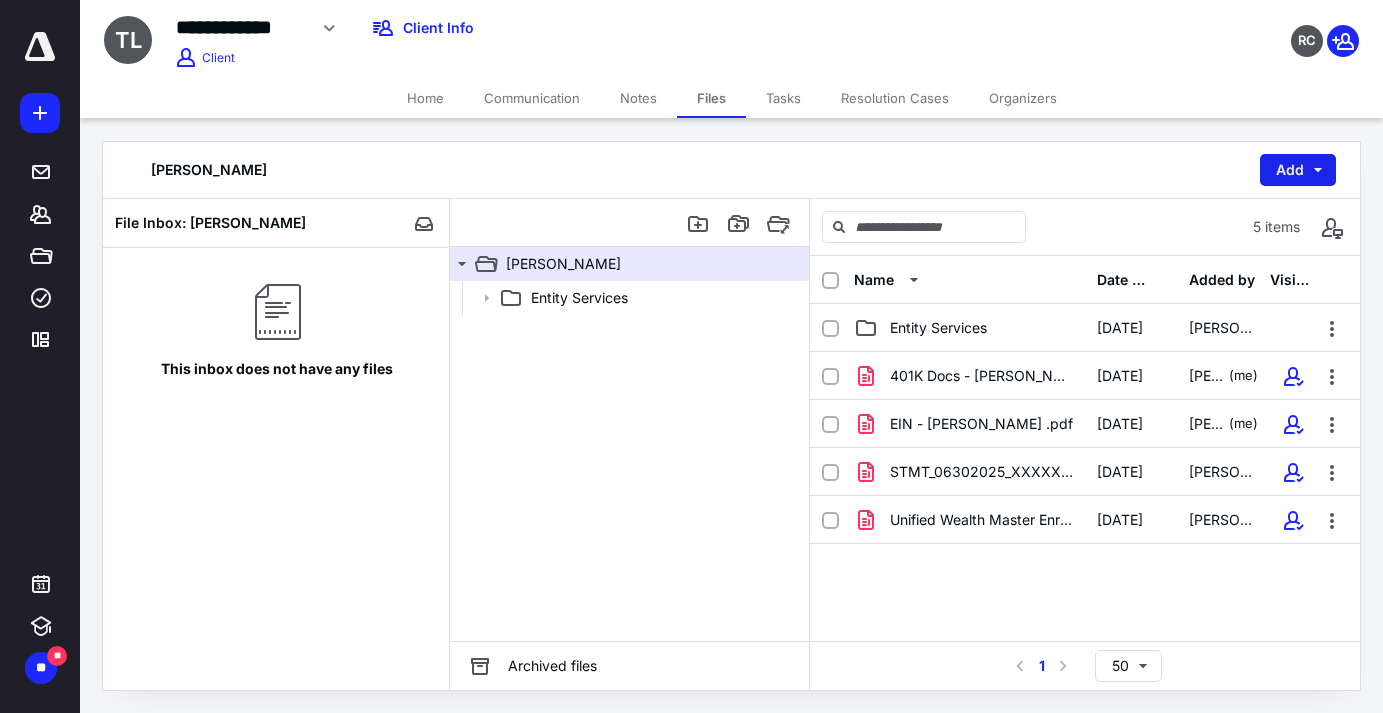 click on "Add" at bounding box center (1298, 170) 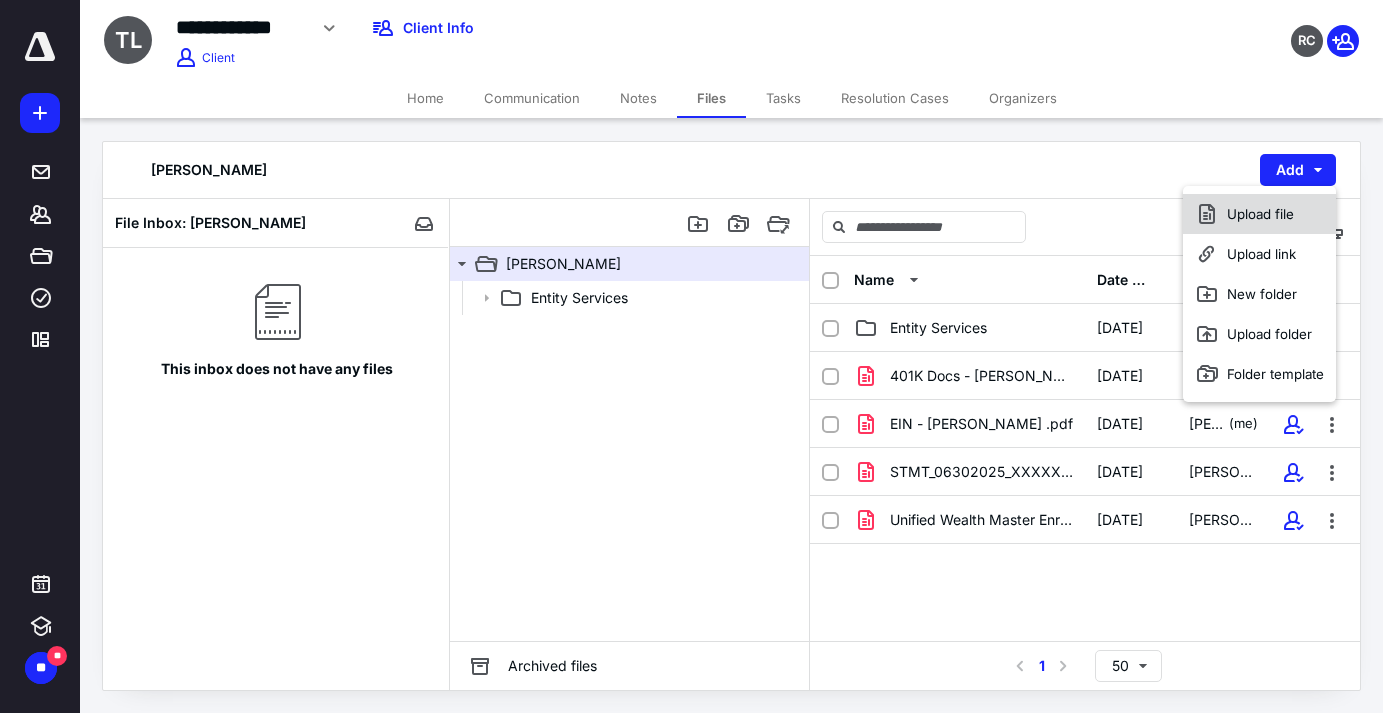 click on "Upload file" at bounding box center (1259, 214) 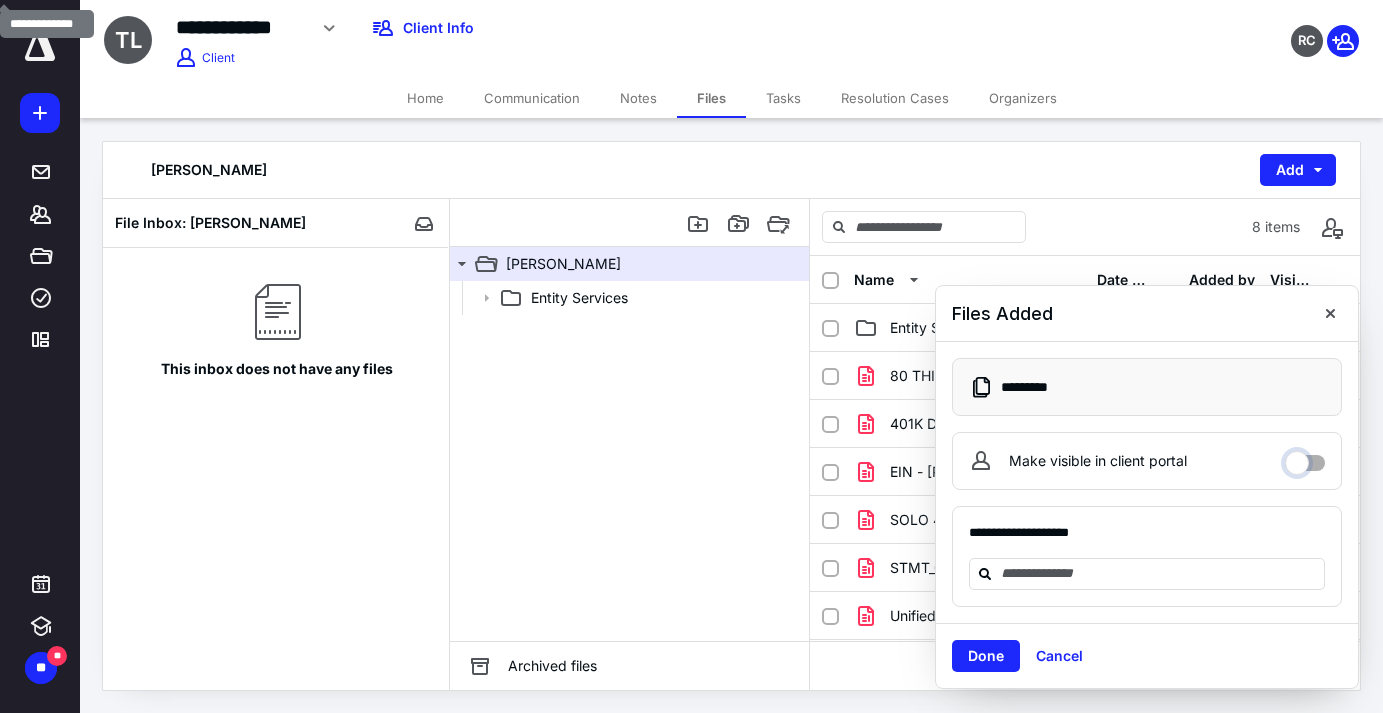 click on "Make visible in client portal" at bounding box center (1305, 458) 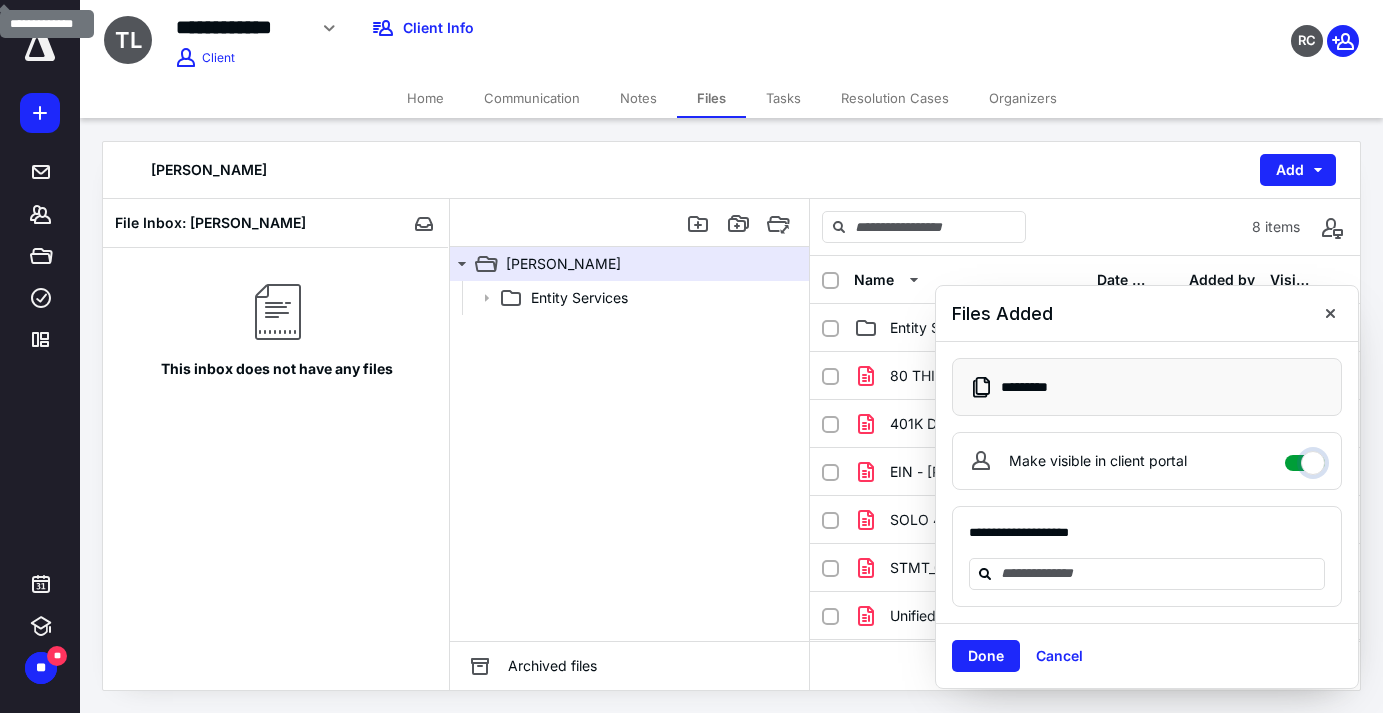 checkbox on "****" 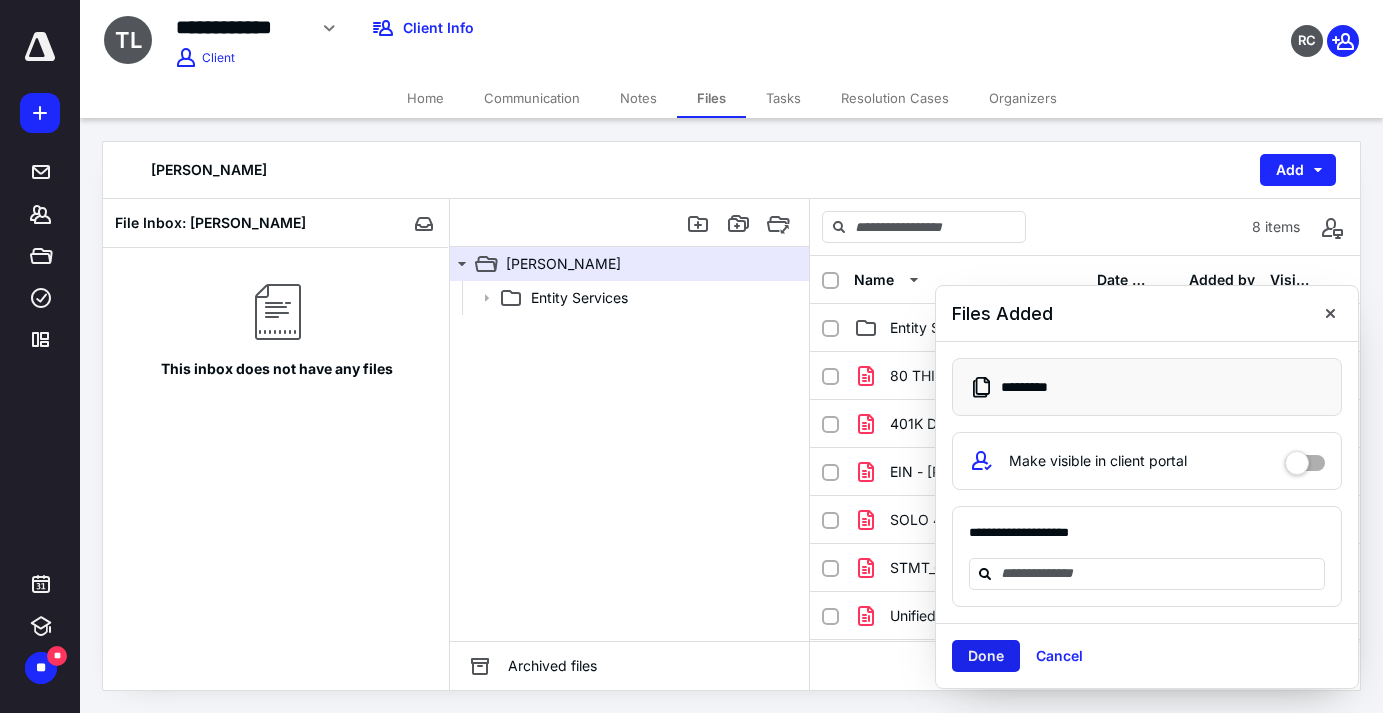 click on "Done" at bounding box center (986, 656) 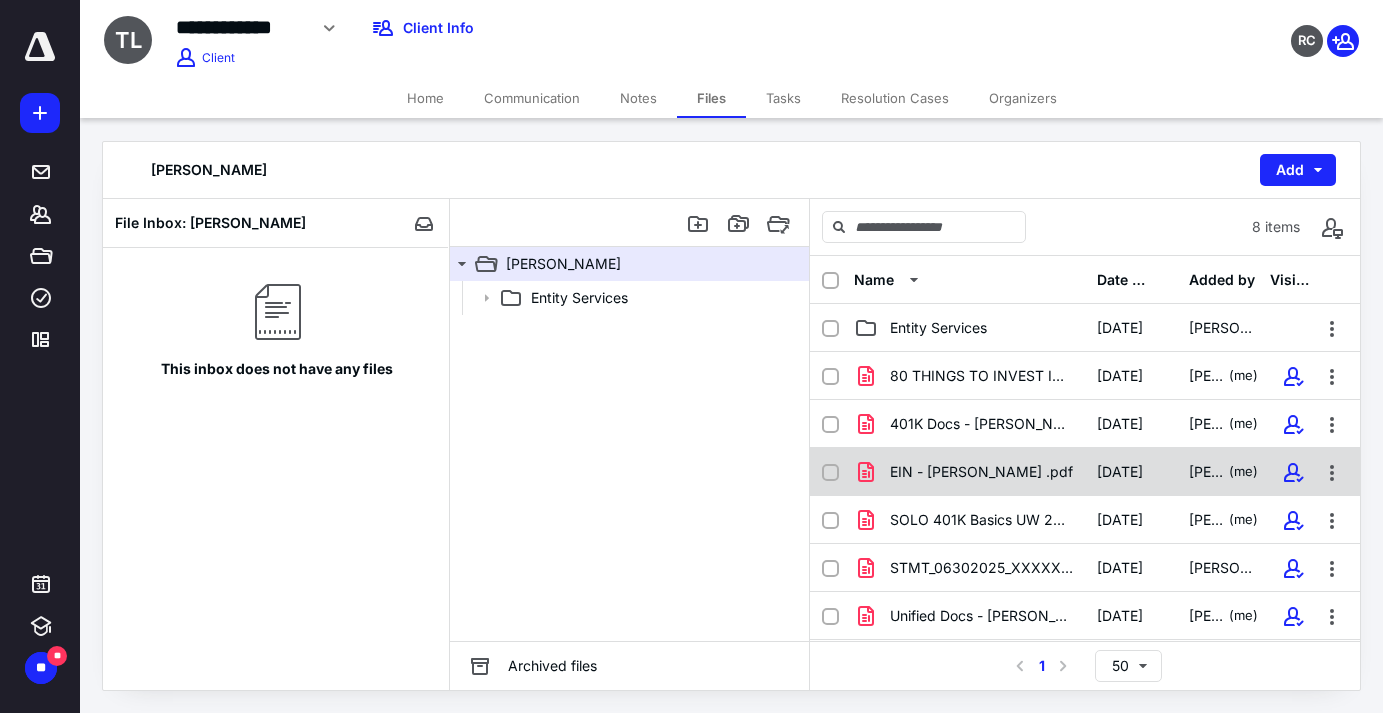 scroll, scrollTop: 47, scrollLeft: 0, axis: vertical 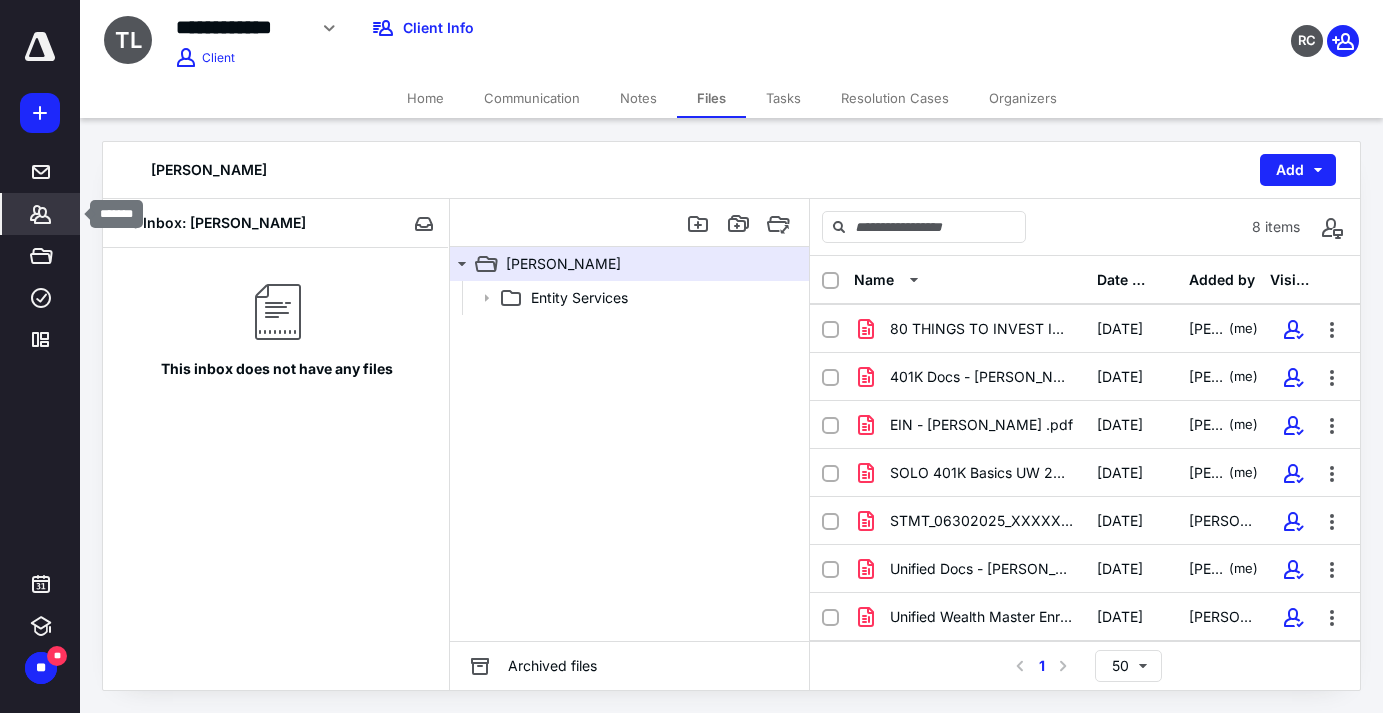 click 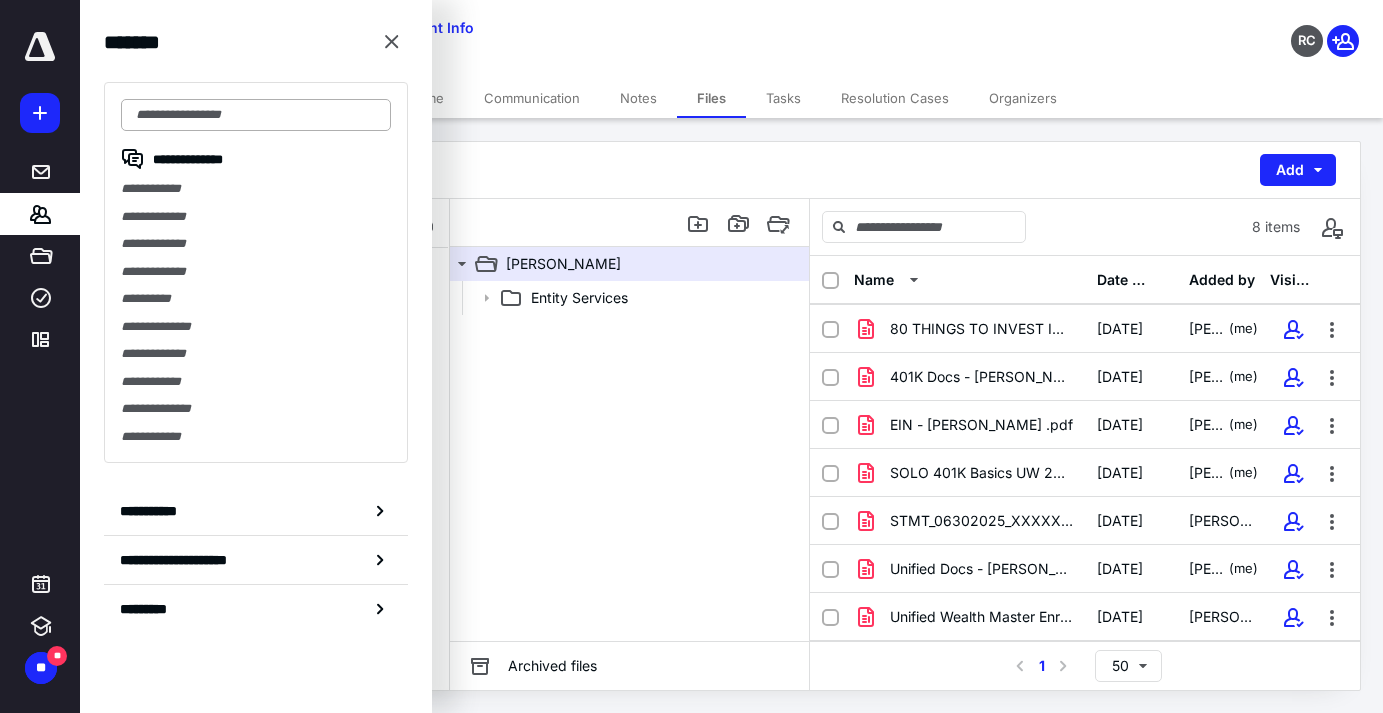 click at bounding box center [256, 115] 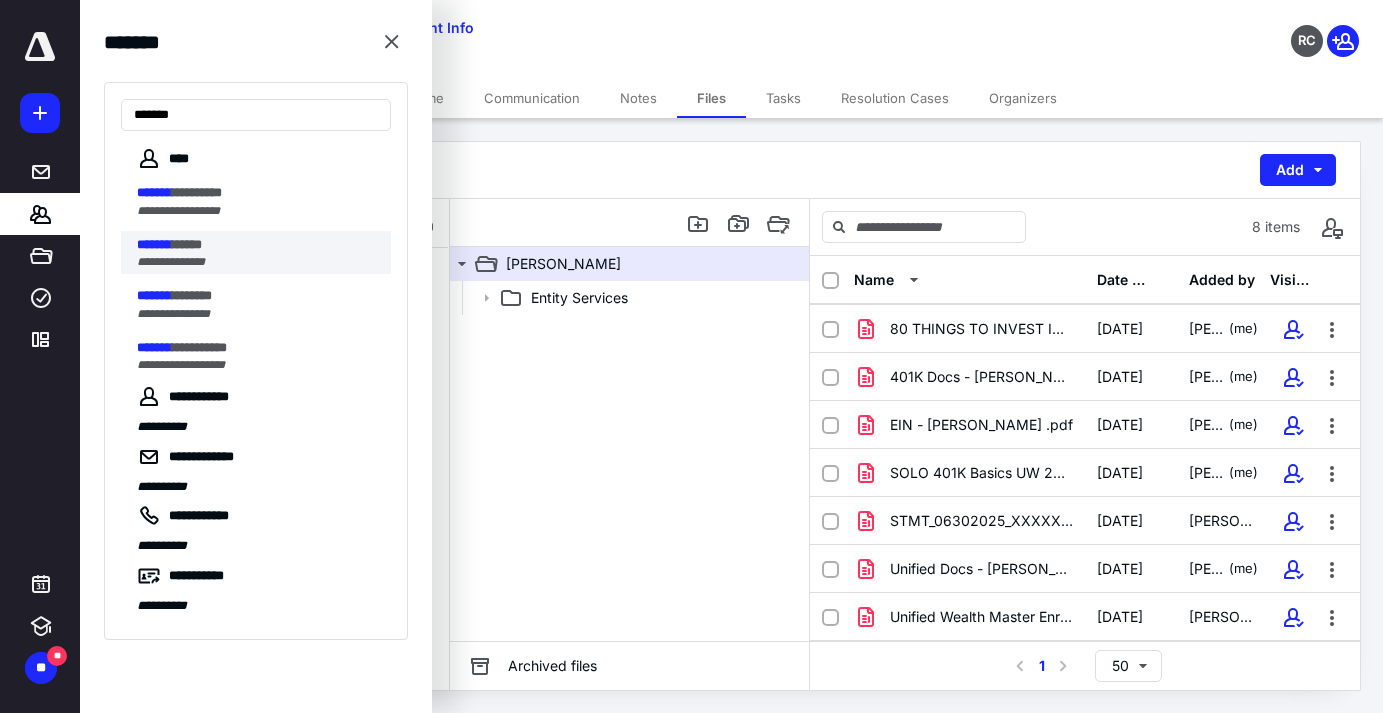 type on "*******" 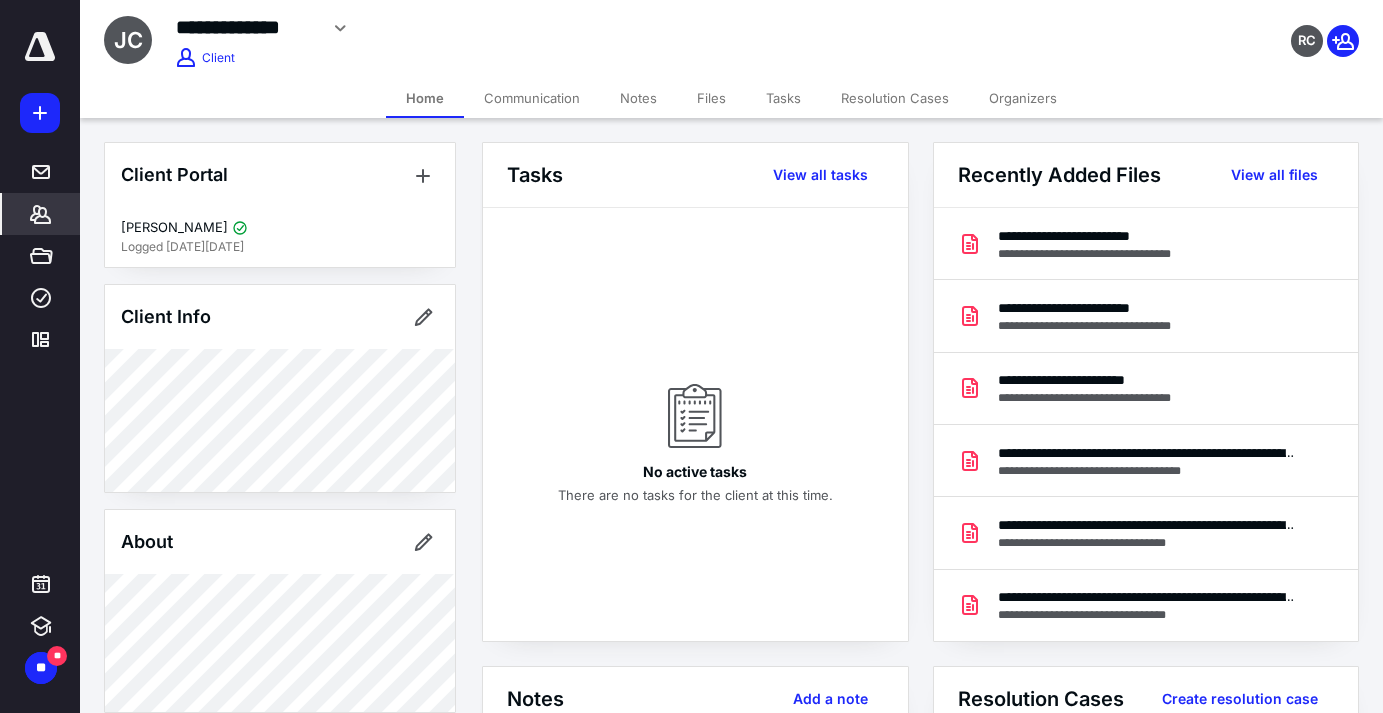 click on "Files" at bounding box center [711, 98] 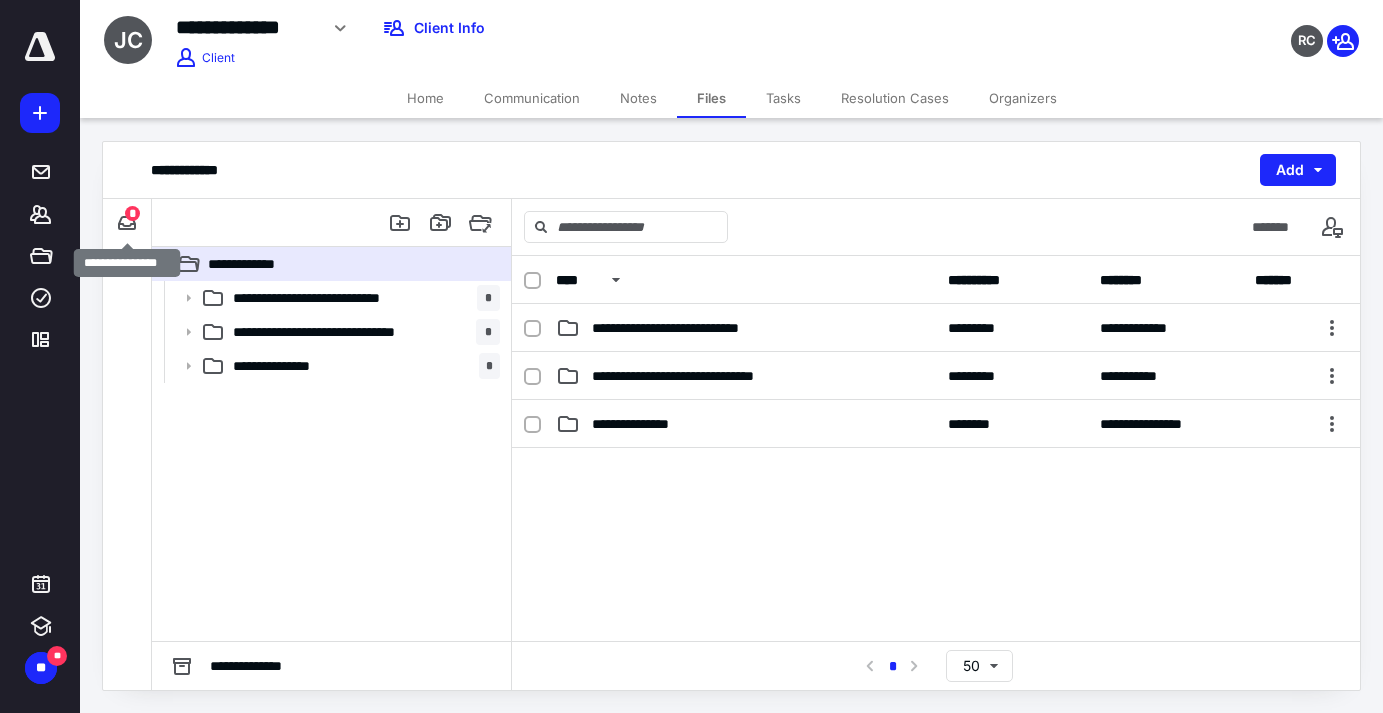 click on "*" at bounding box center [132, 213] 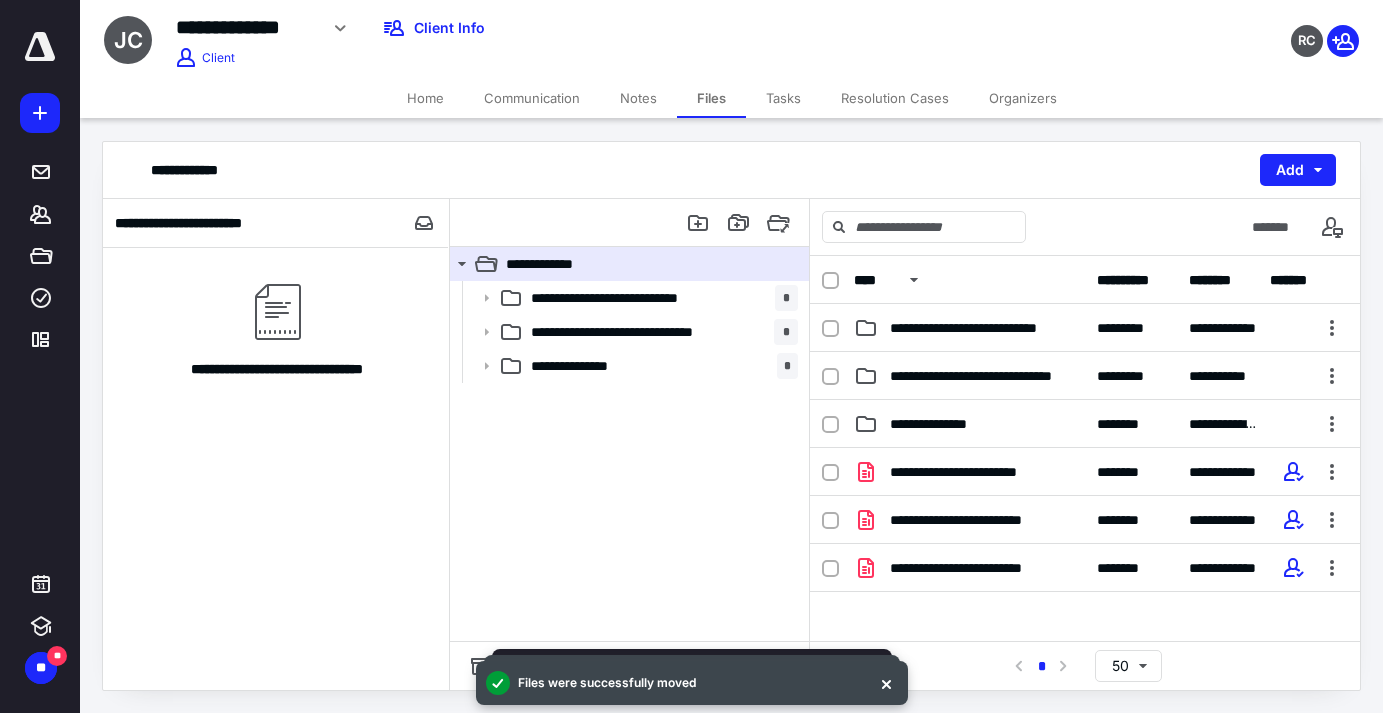 drag, startPoint x: 234, startPoint y: 363, endPoint x: 1000, endPoint y: 50, distance: 827.48114 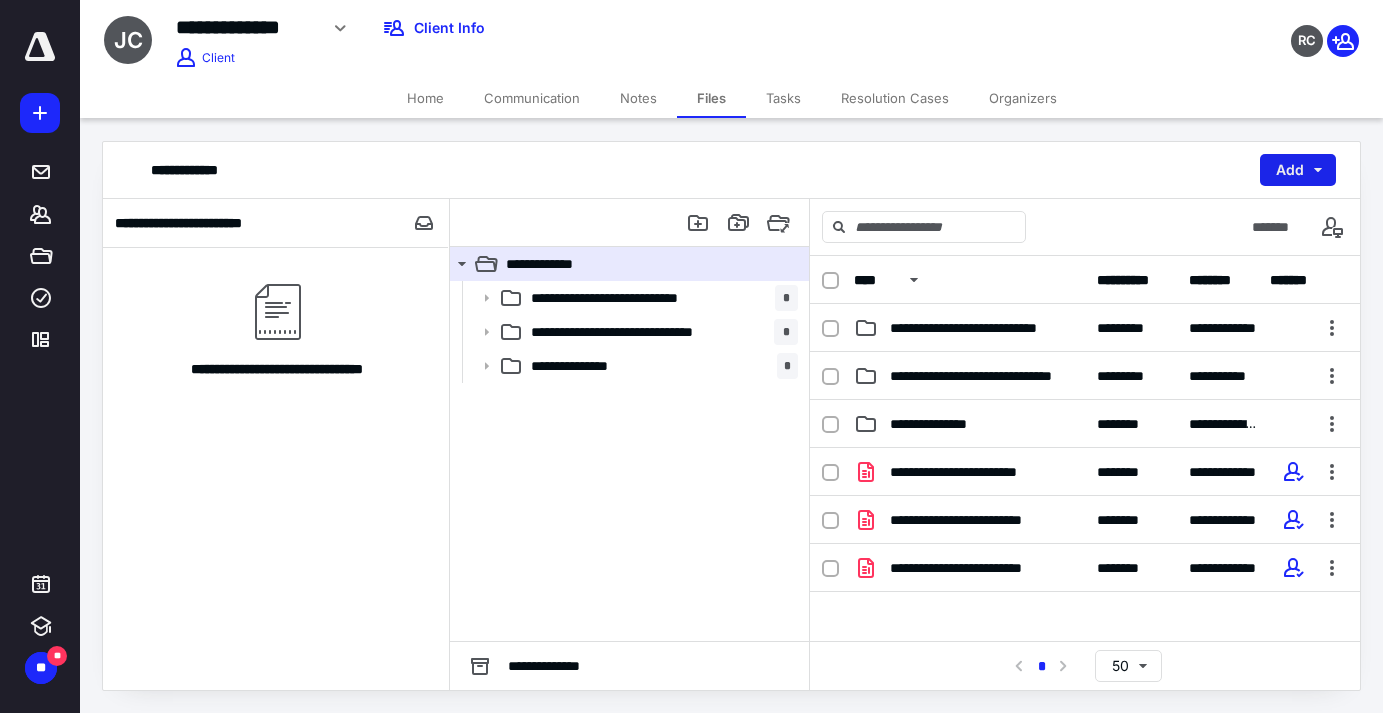 click on "Add" at bounding box center (1298, 170) 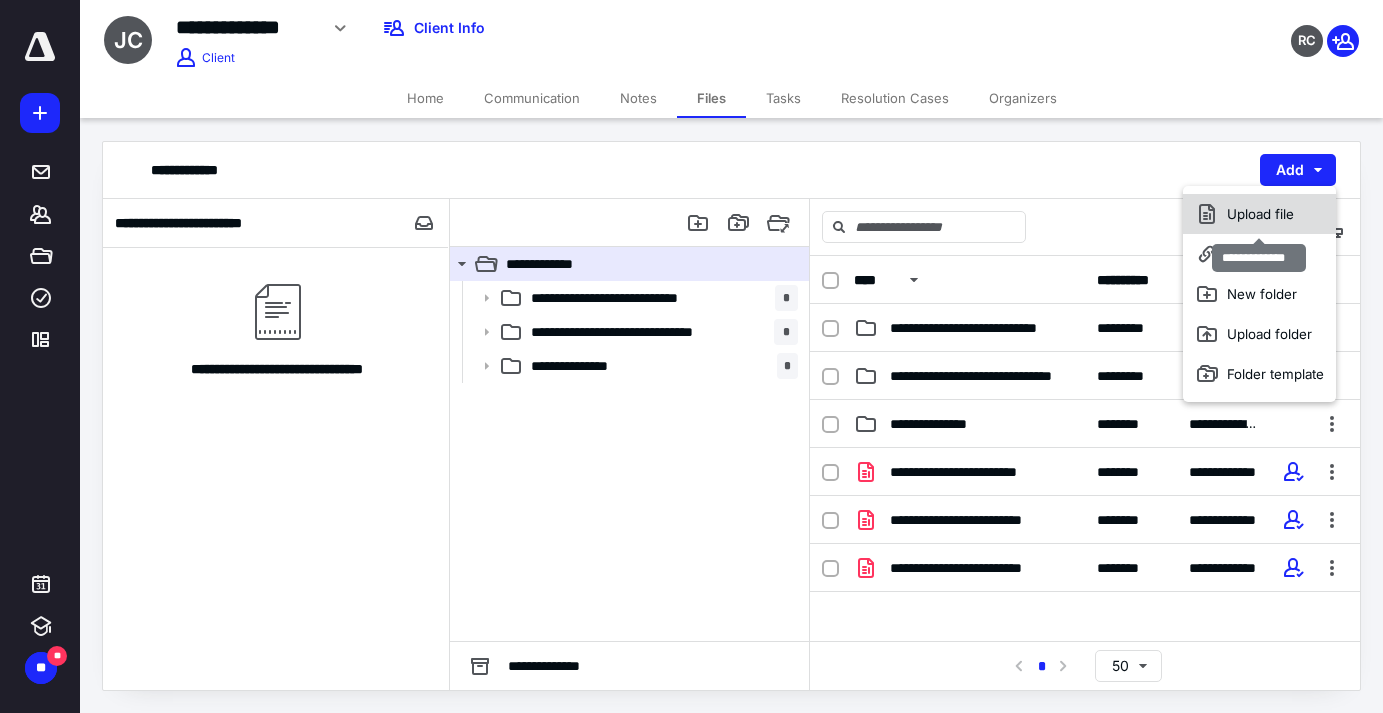 click on "Upload file" at bounding box center [1259, 214] 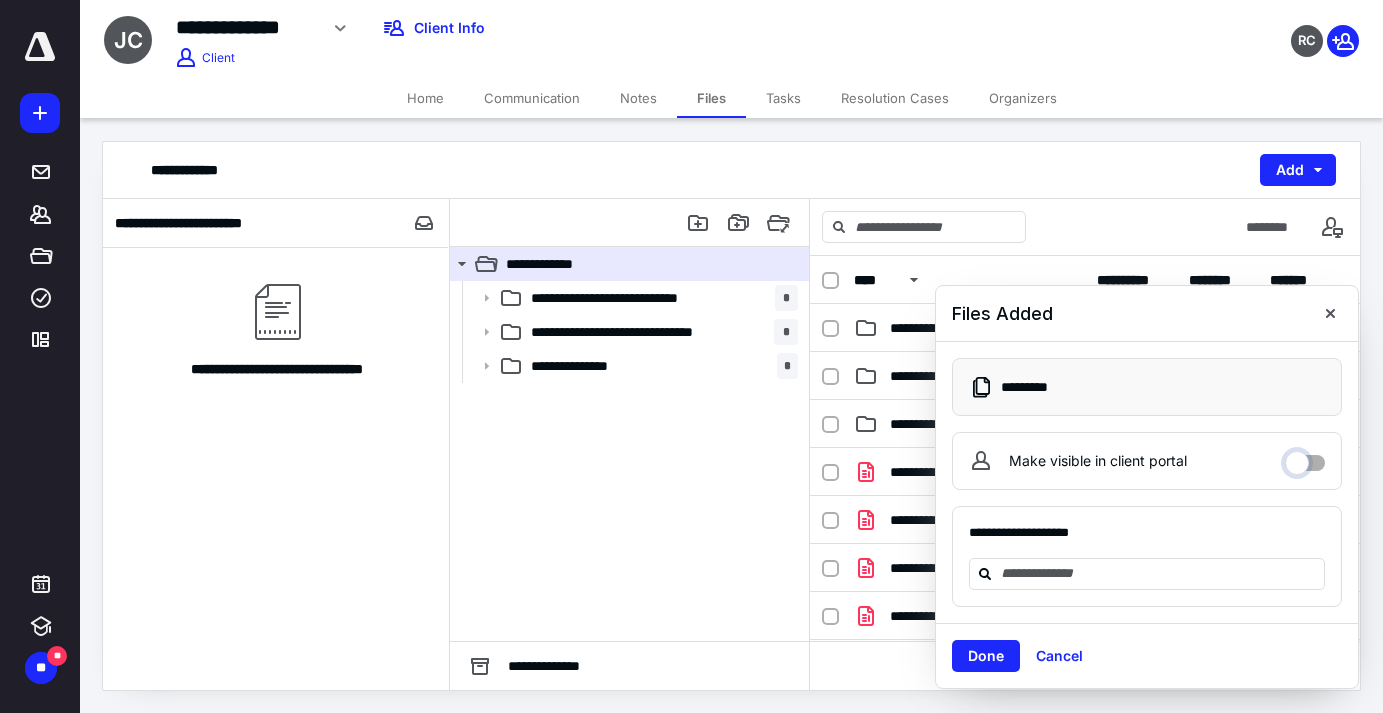 click on "Make visible in client portal" at bounding box center [1305, 458] 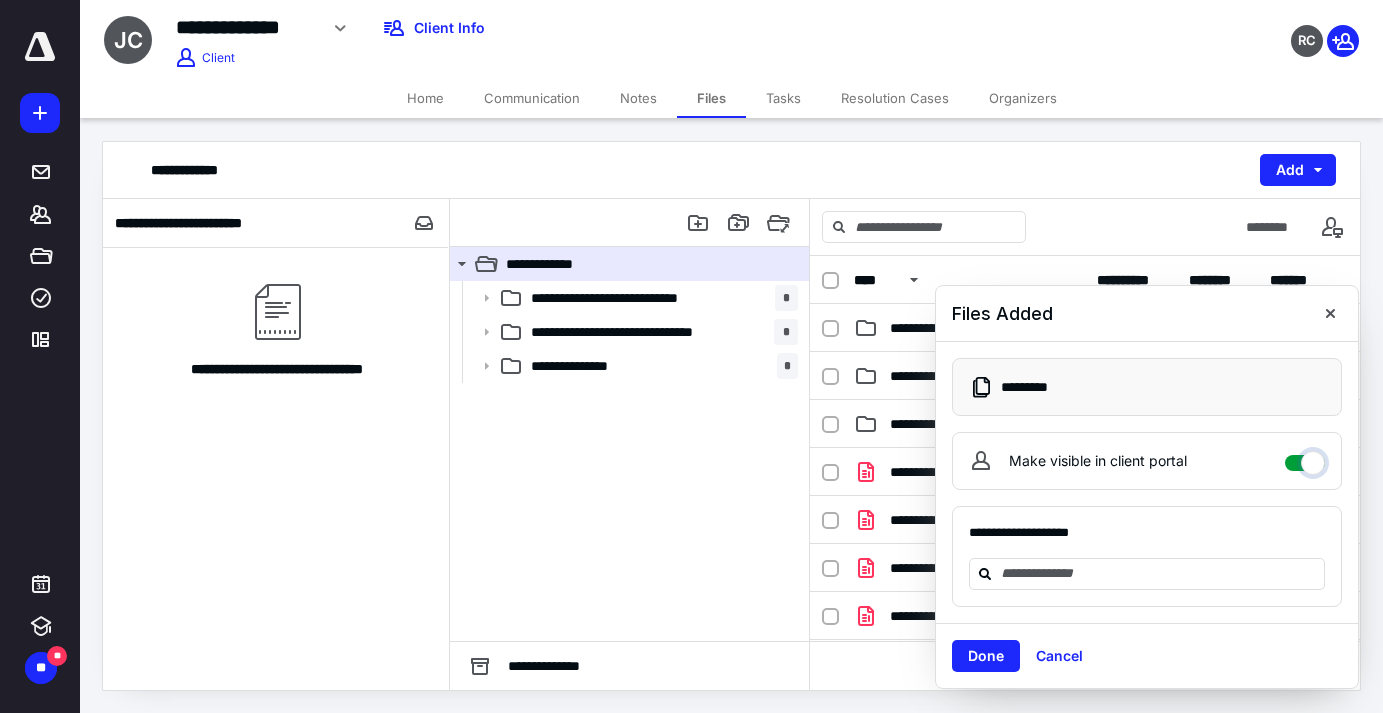 checkbox on "****" 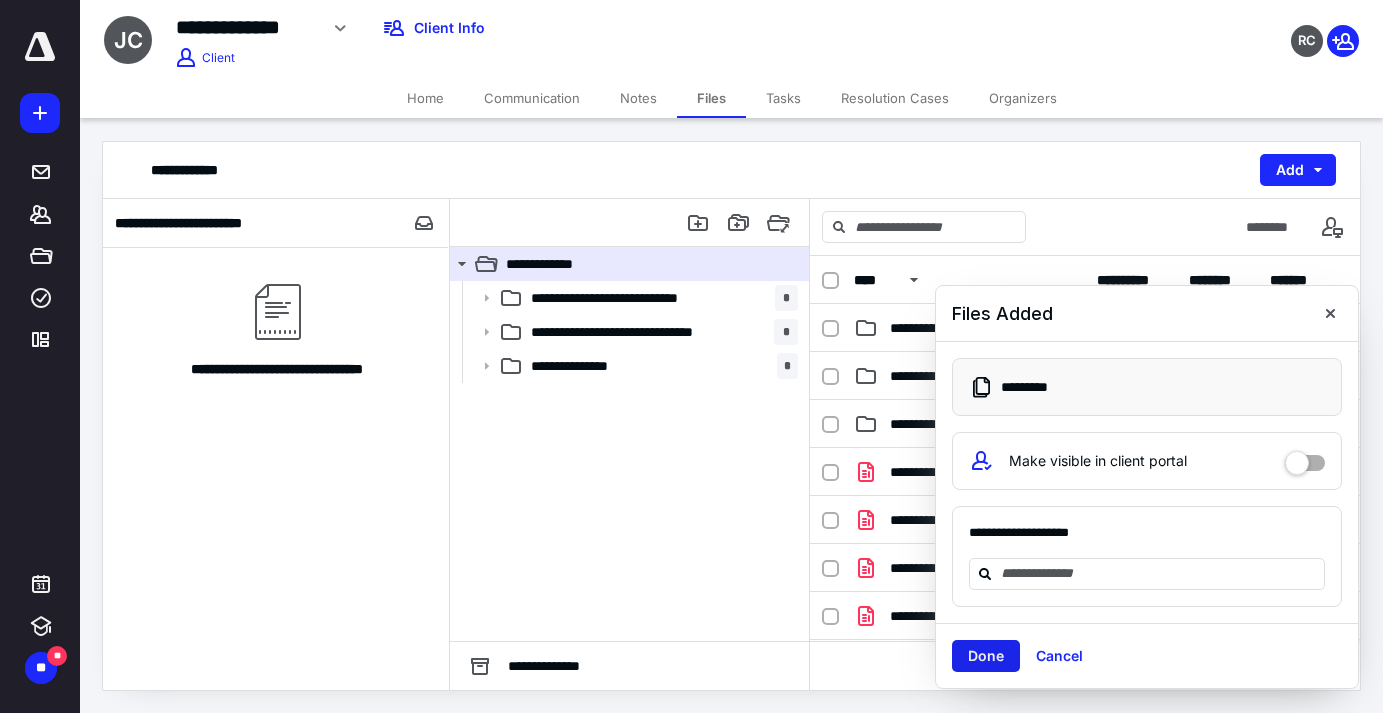 click on "Done" at bounding box center [986, 656] 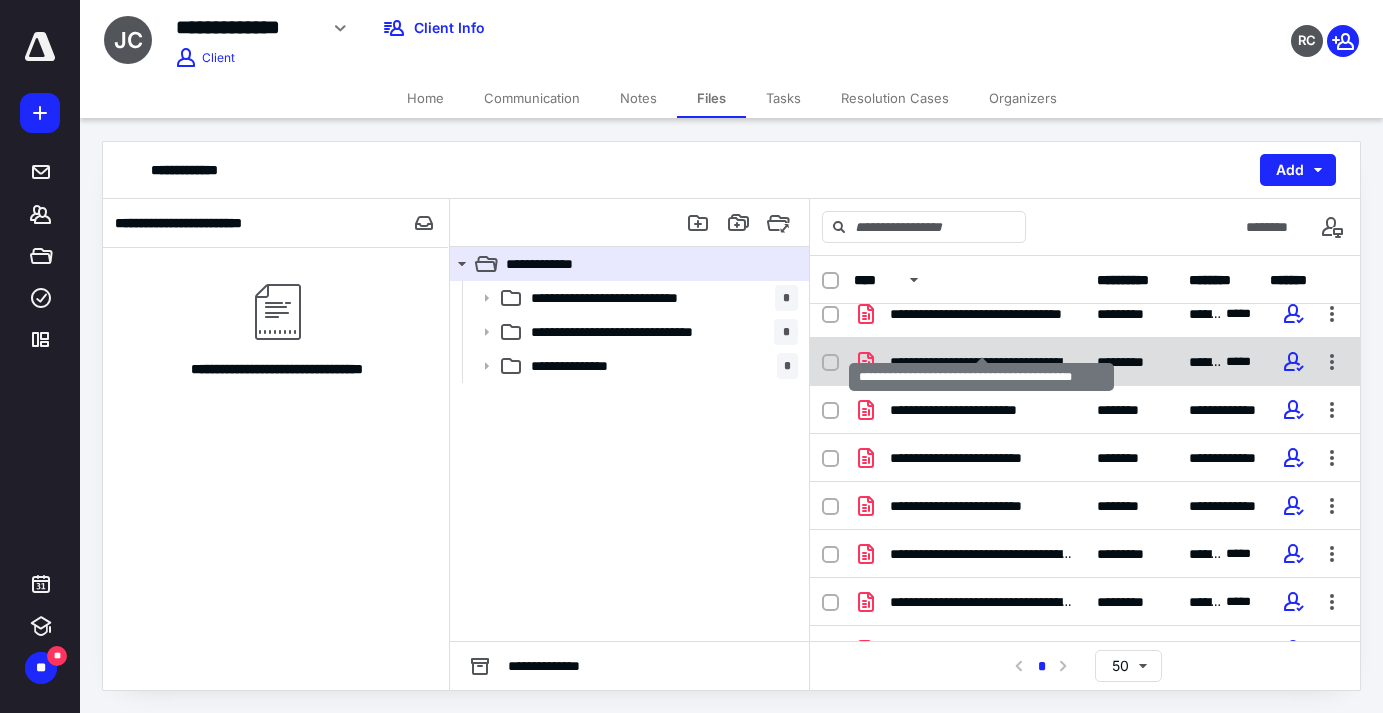 scroll, scrollTop: 229, scrollLeft: 0, axis: vertical 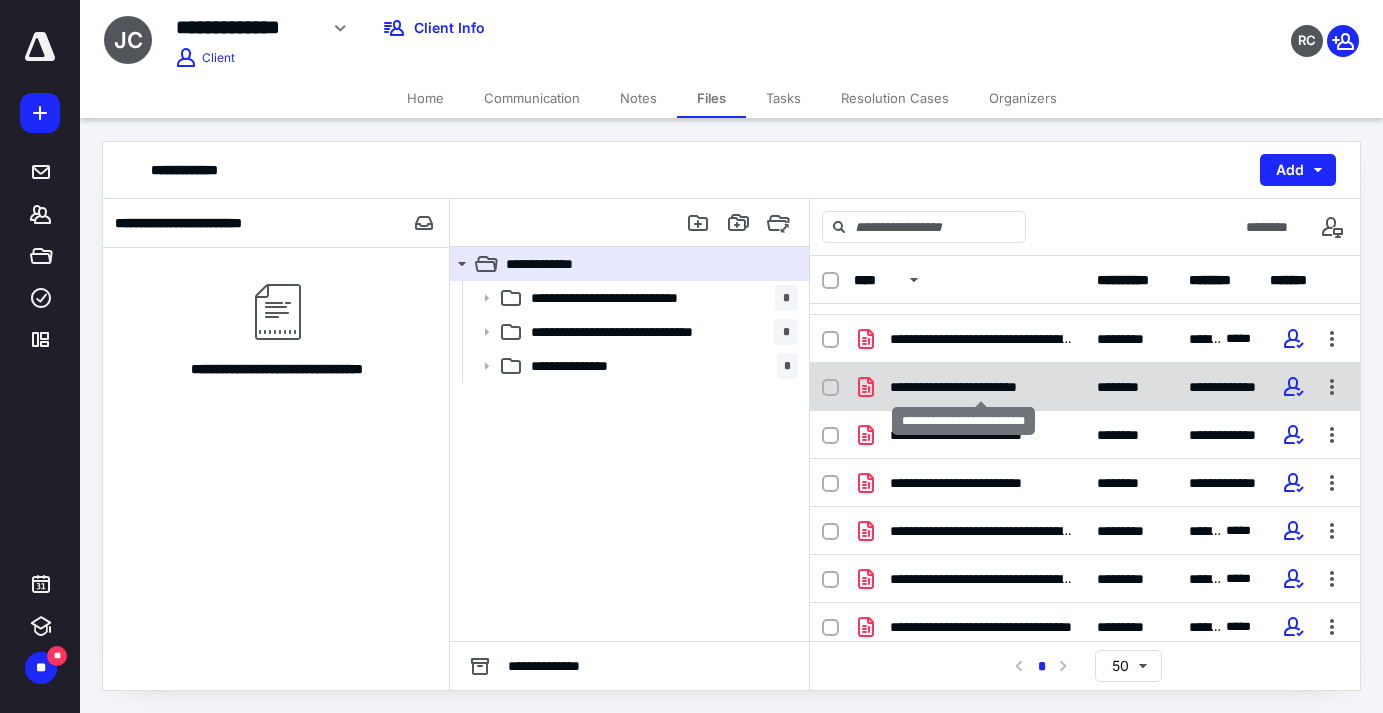 click on "**********" at bounding box center (980, 387) 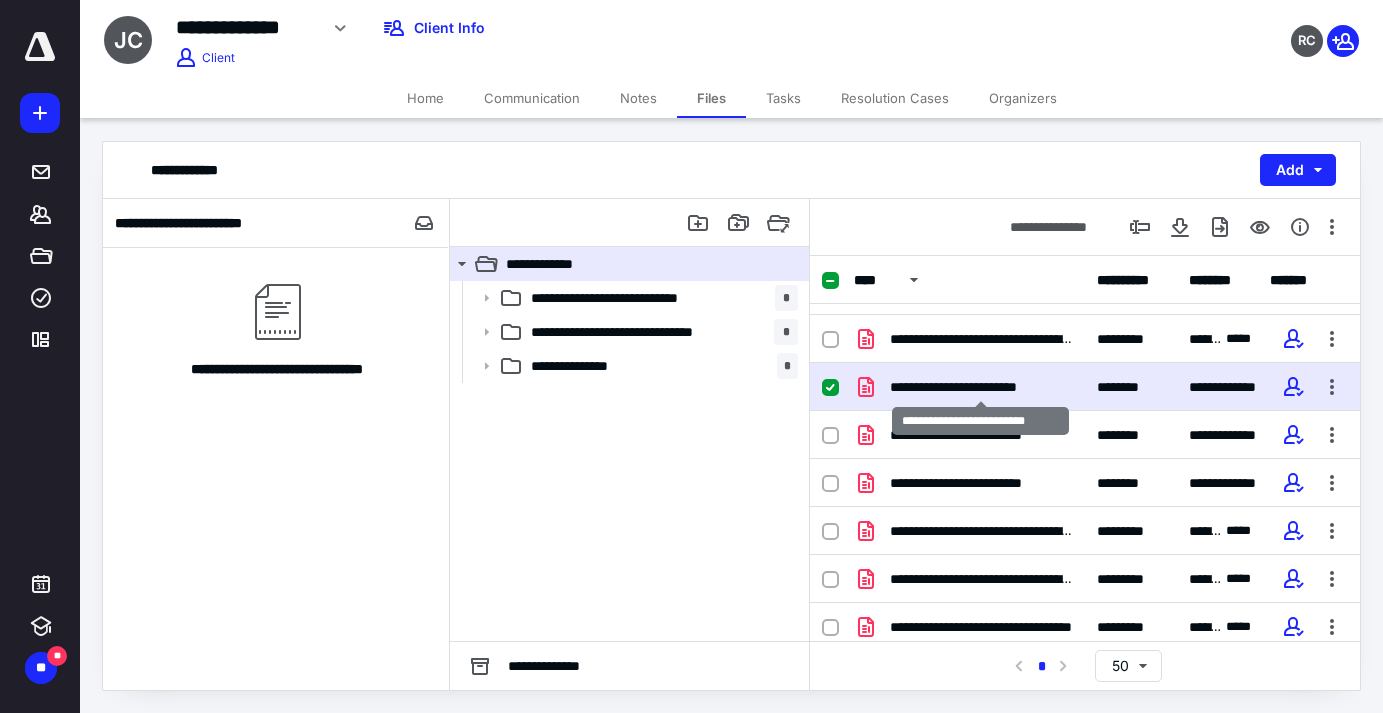 click on "**********" at bounding box center (980, 387) 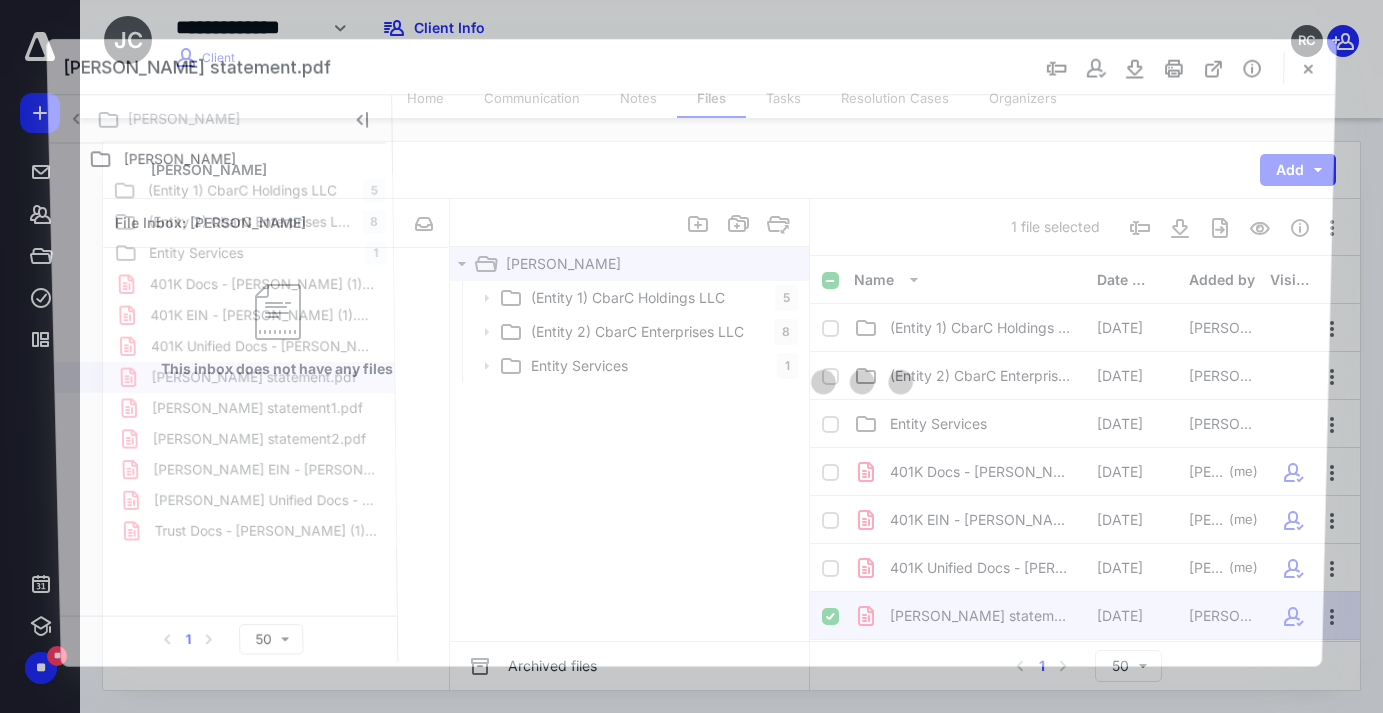 scroll, scrollTop: 229, scrollLeft: 0, axis: vertical 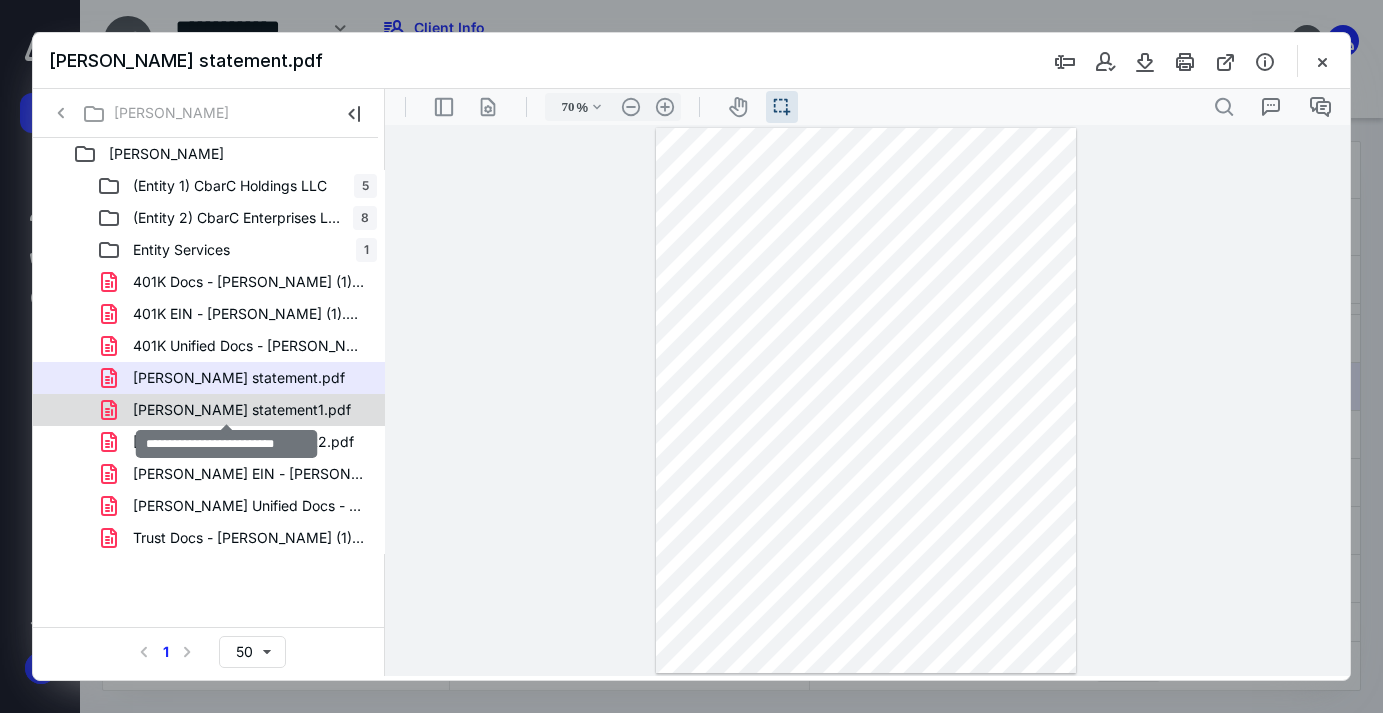 click on "[PERSON_NAME] statement1.pdf" at bounding box center (242, 410) 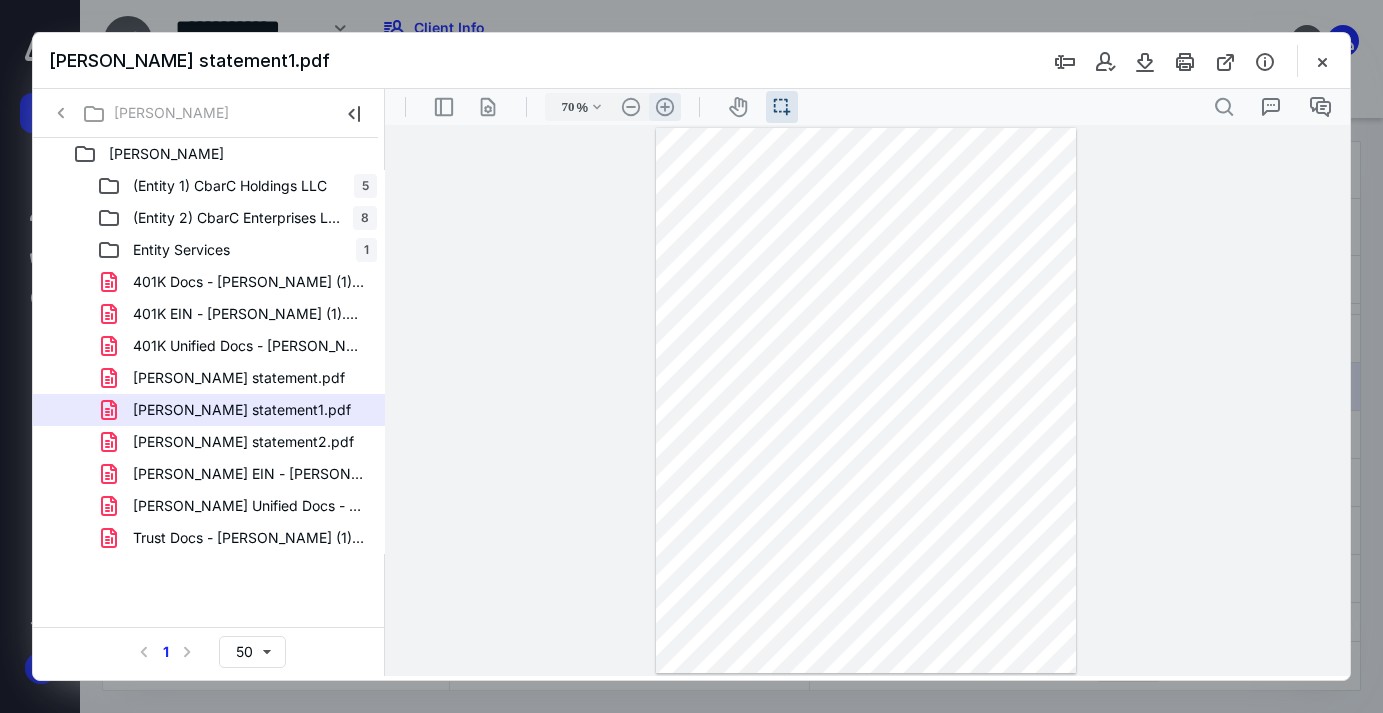 click on ".cls-1{fill:#abb0c4;} icon - header - zoom - in - line" at bounding box center [665, 107] 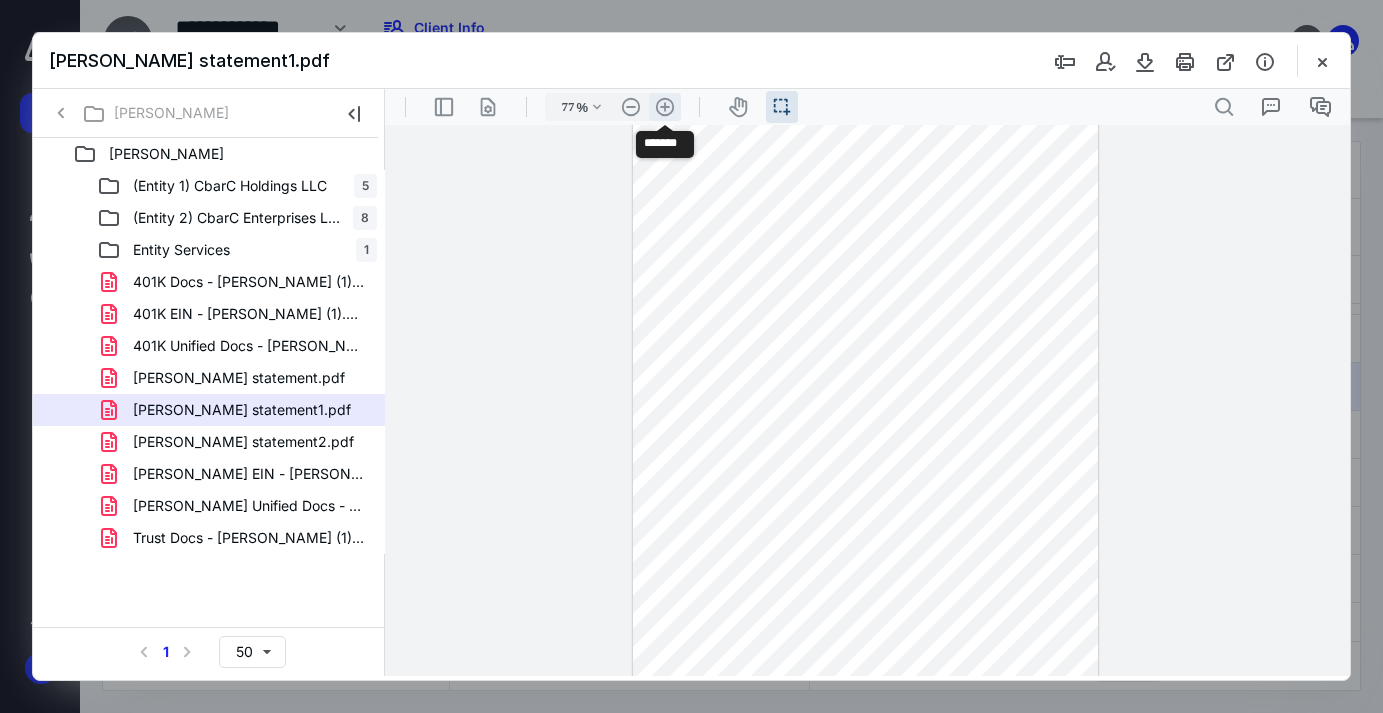 click on ".cls-1{fill:#abb0c4;} icon - header - zoom - in - line" at bounding box center (665, 107) 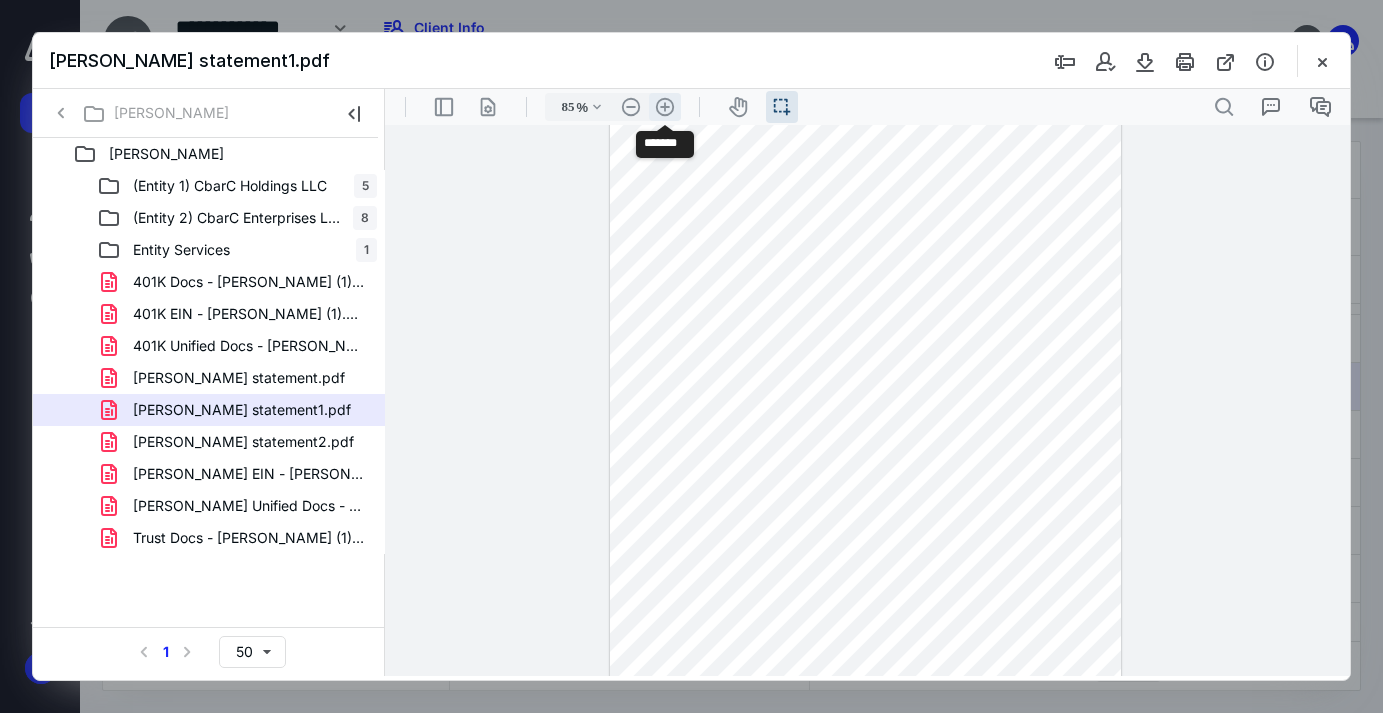 click on ".cls-1{fill:#abb0c4;} icon - header - zoom - in - line" at bounding box center (665, 107) 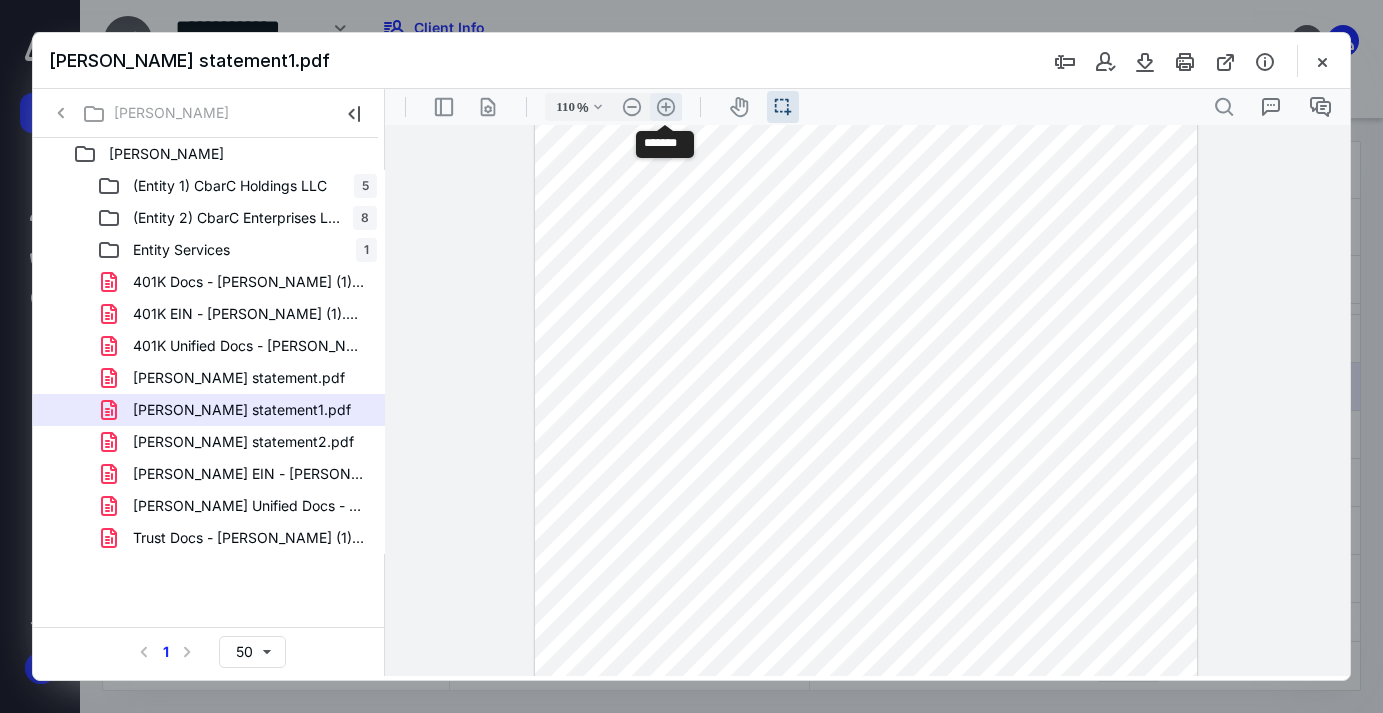 click on ".cls-1{fill:#abb0c4;} icon - header - zoom - in - line" at bounding box center (666, 107) 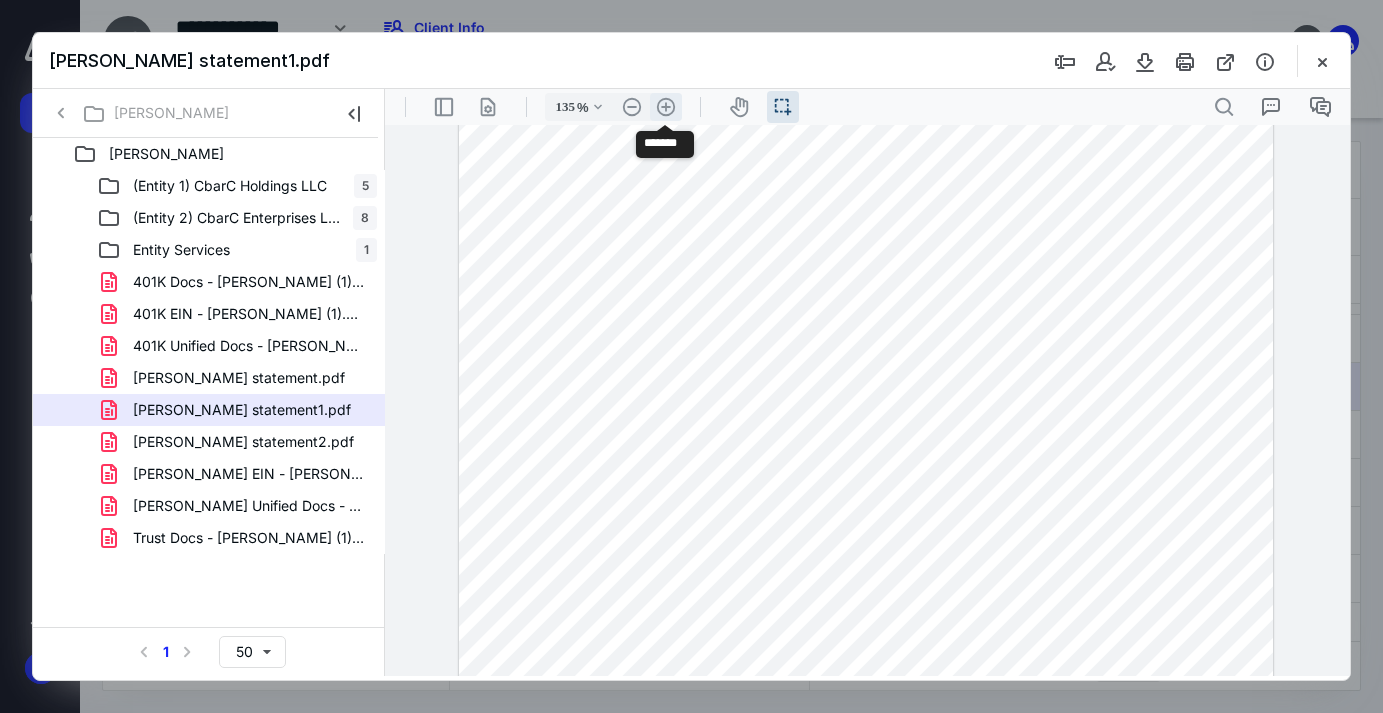 scroll, scrollTop: 242, scrollLeft: 0, axis: vertical 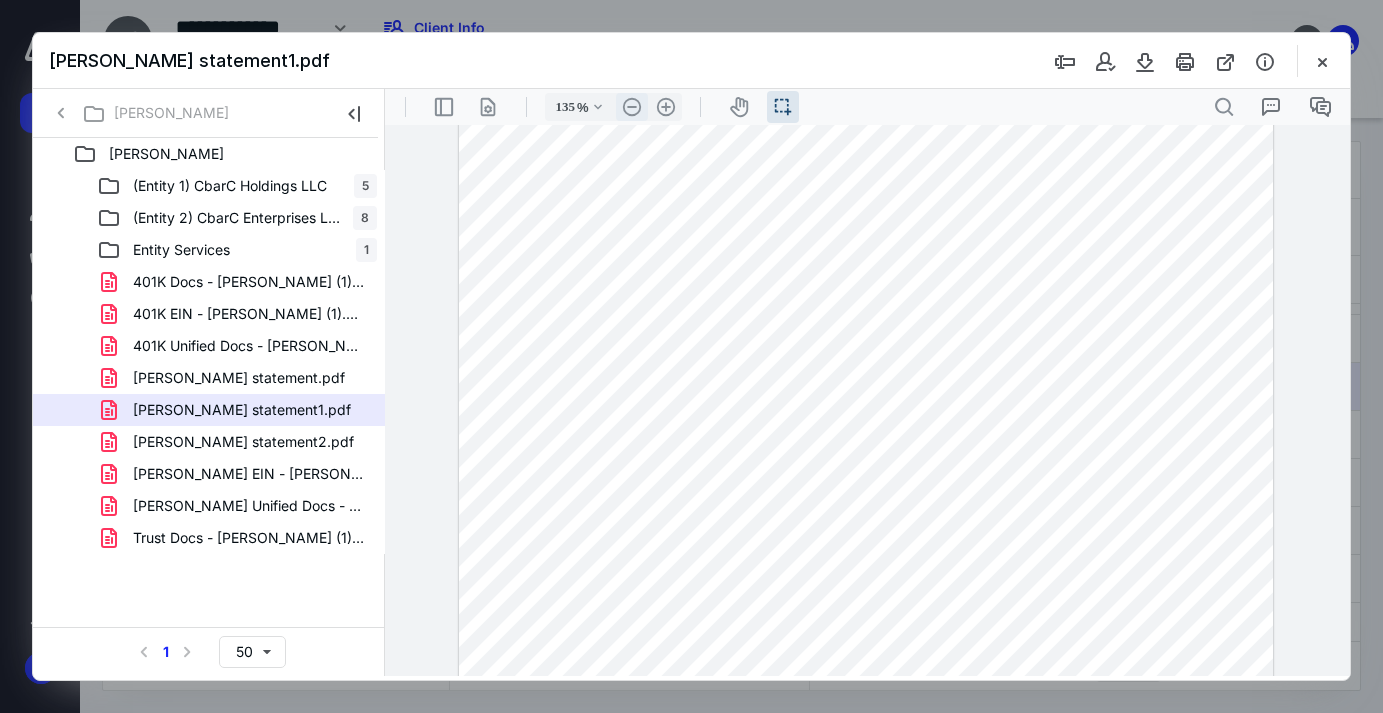 click on ".cls-1{fill:#abb0c4;} icon - header - zoom - out - line" at bounding box center (632, 107) 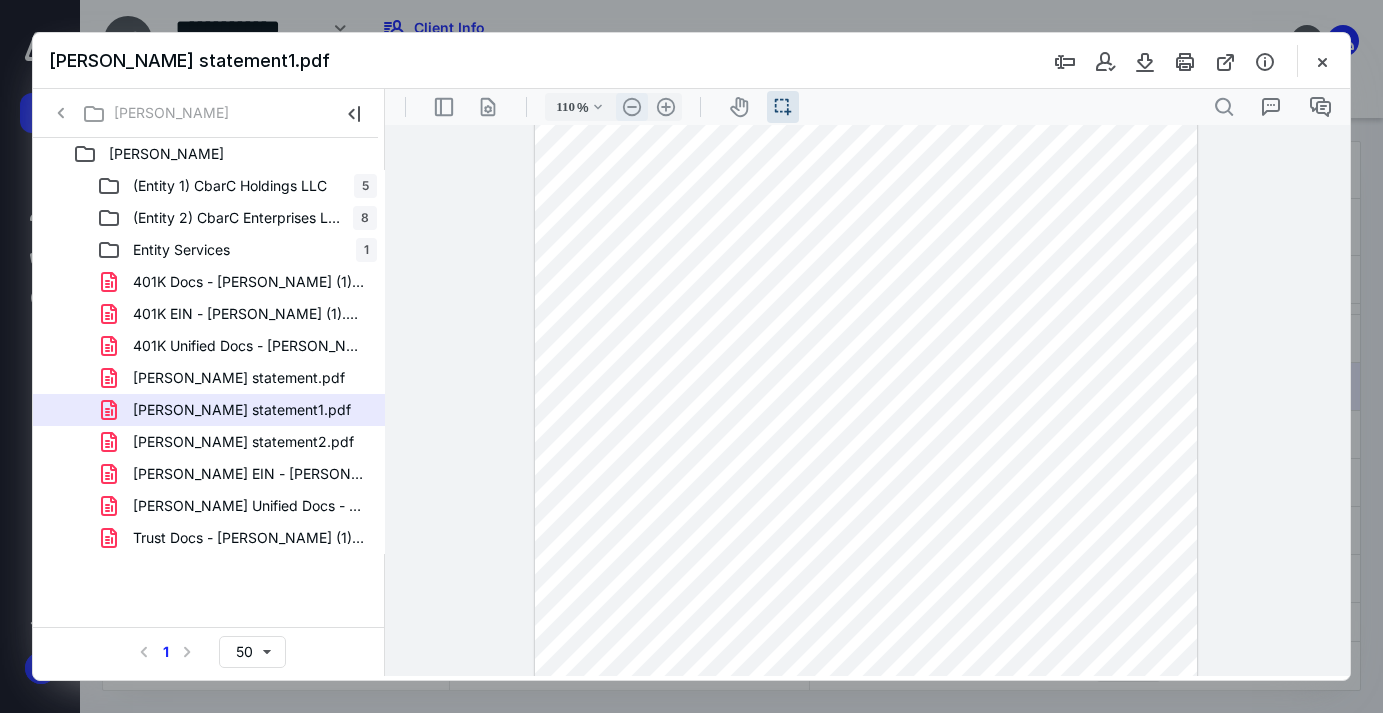 click on ".cls-1{fill:#abb0c4;} icon - header - zoom - out - line" at bounding box center (632, 107) 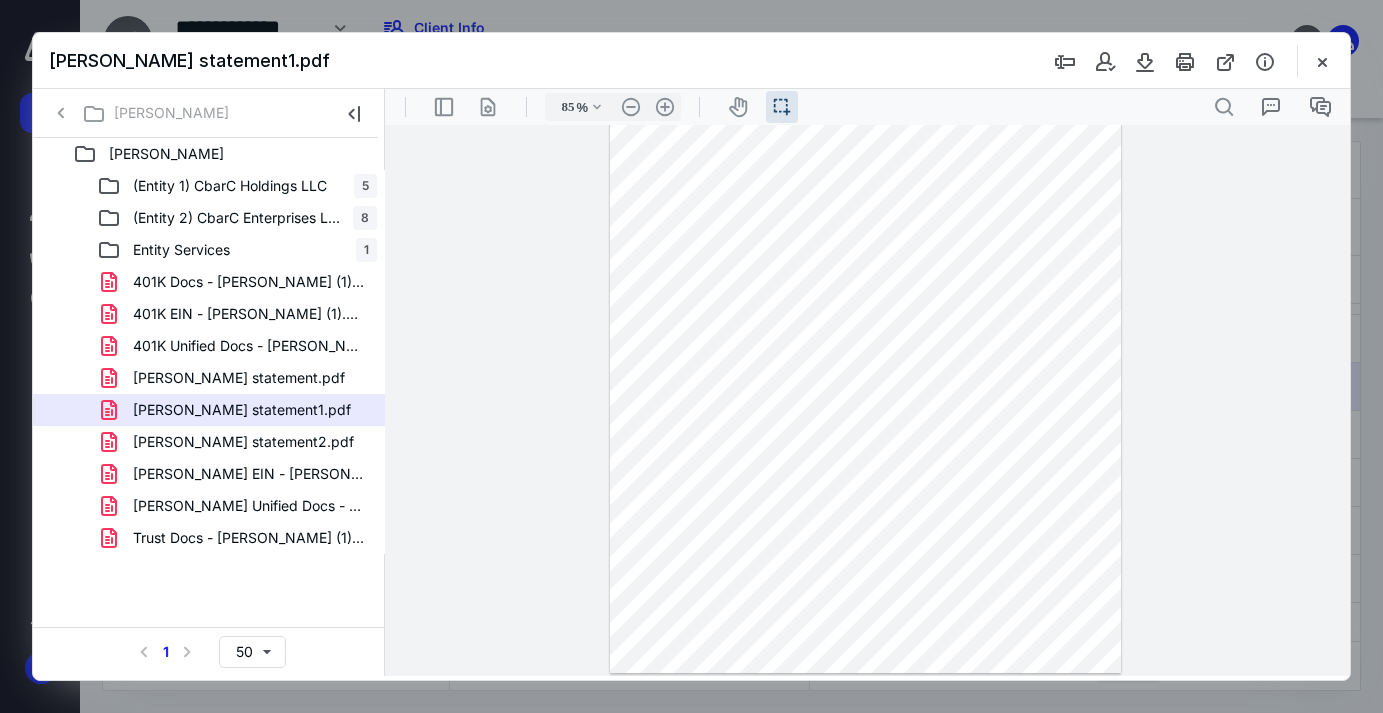 scroll, scrollTop: 0, scrollLeft: 0, axis: both 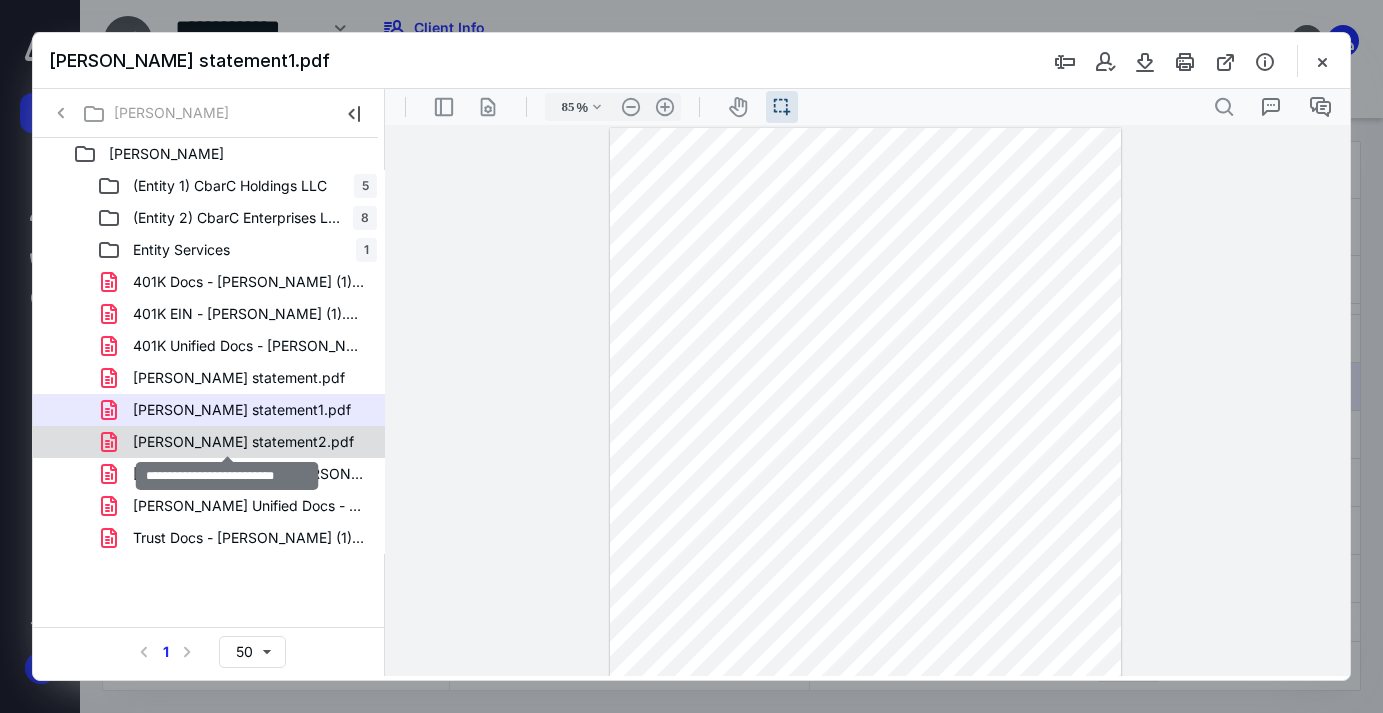 click on "[PERSON_NAME] statement2.pdf" at bounding box center [243, 442] 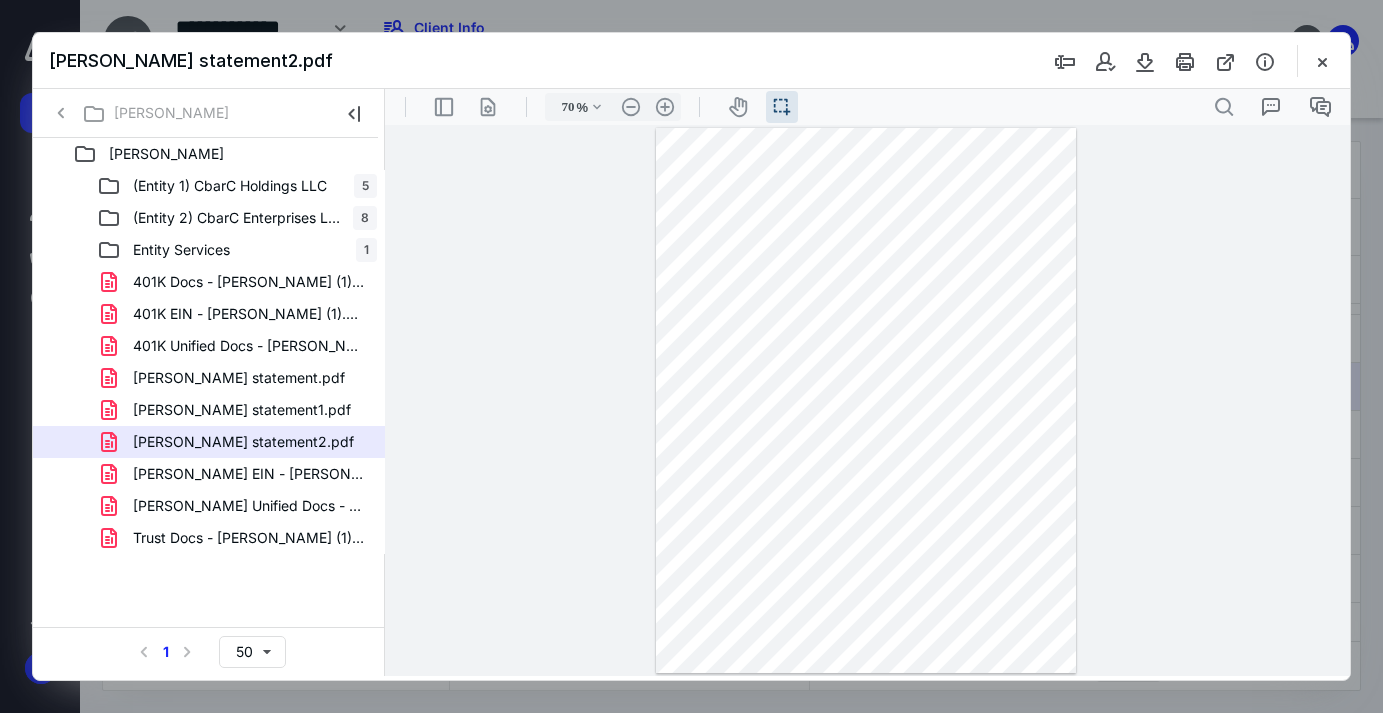 click at bounding box center [866, 400] 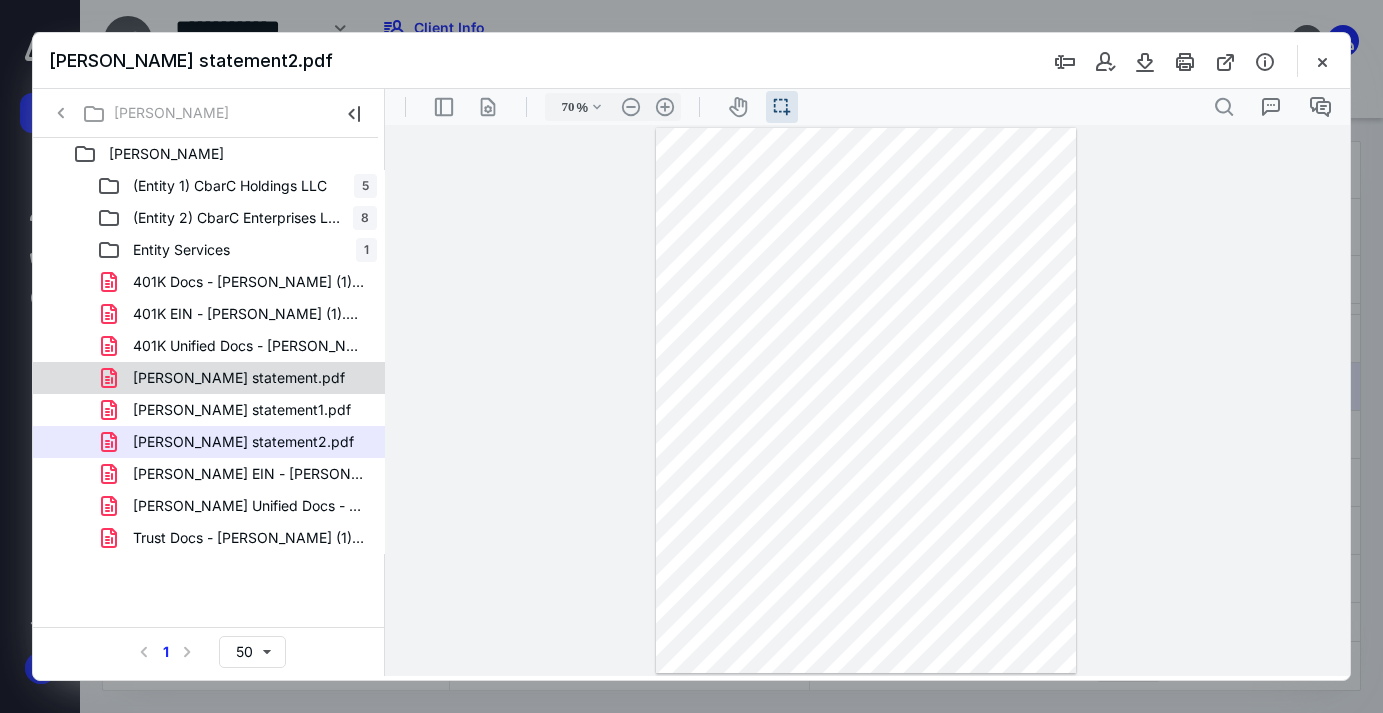 click on "[PERSON_NAME] statement.pdf" at bounding box center [239, 378] 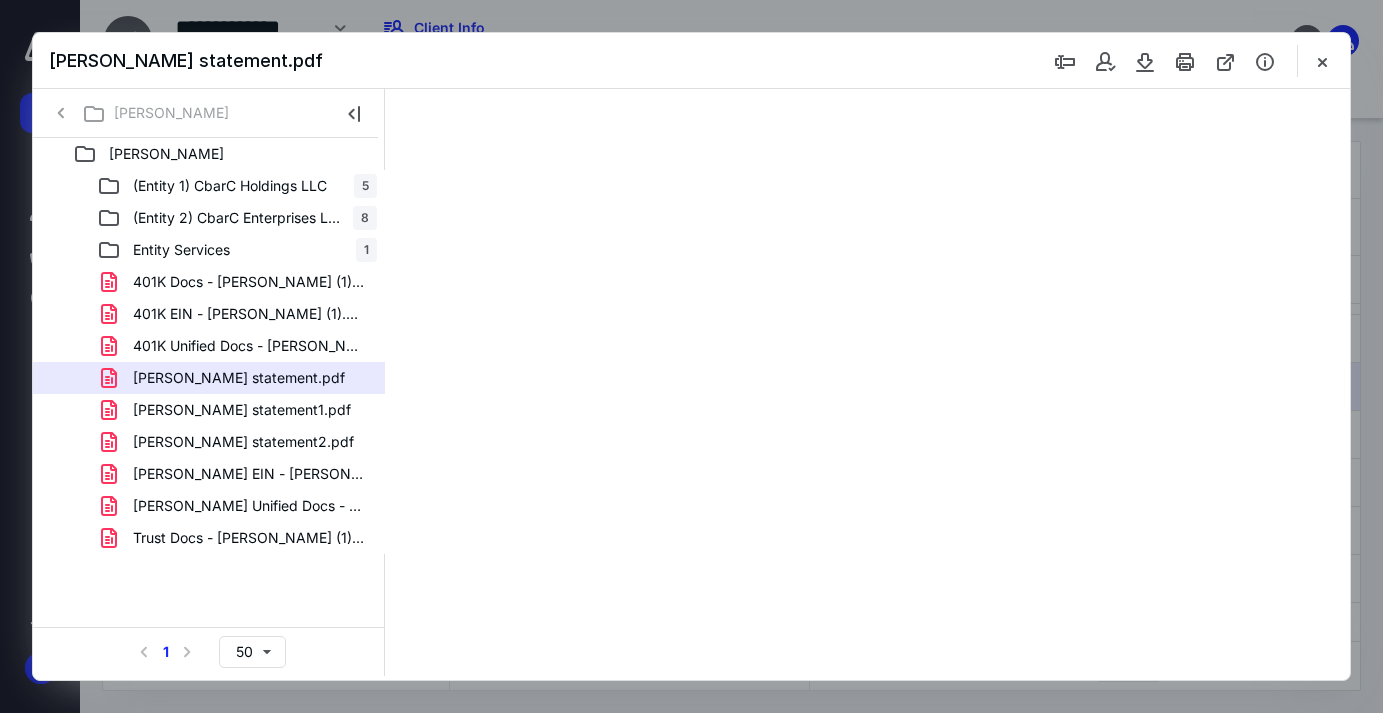type on "70" 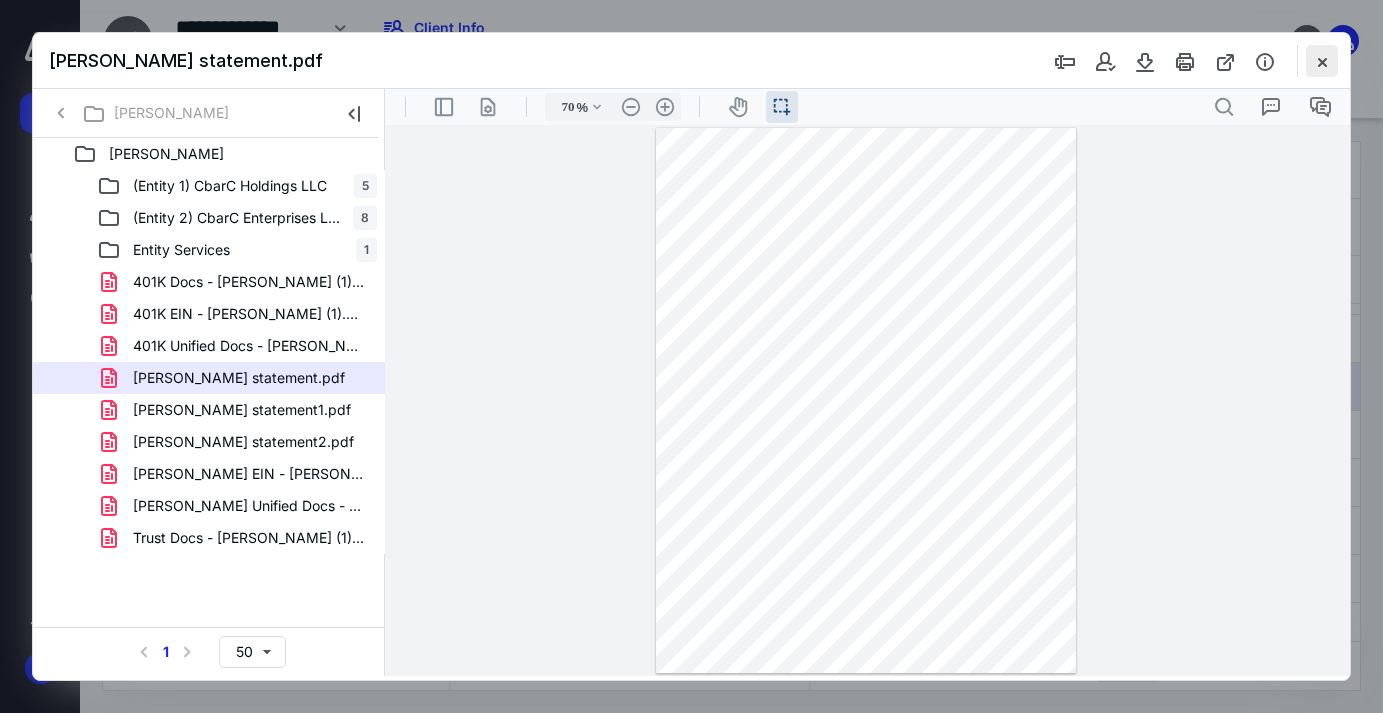click at bounding box center (1322, 61) 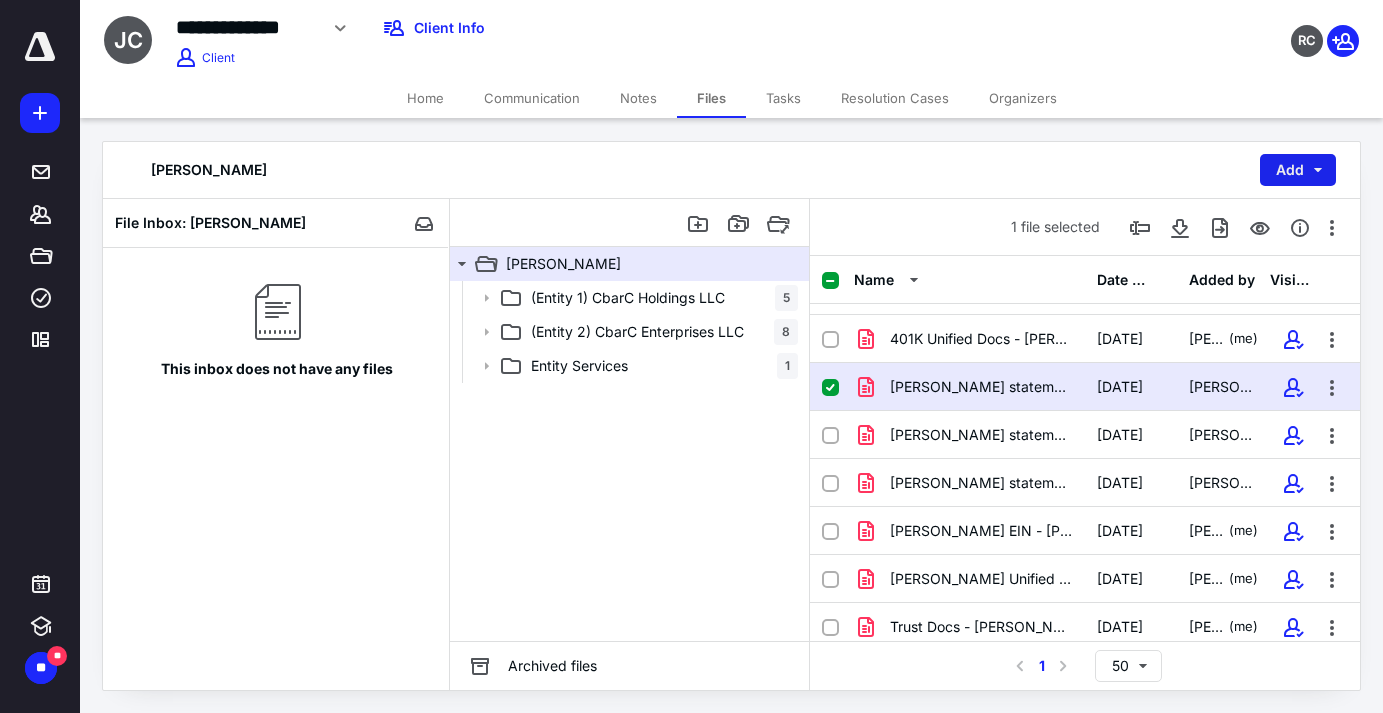 click on "Add" at bounding box center [1298, 170] 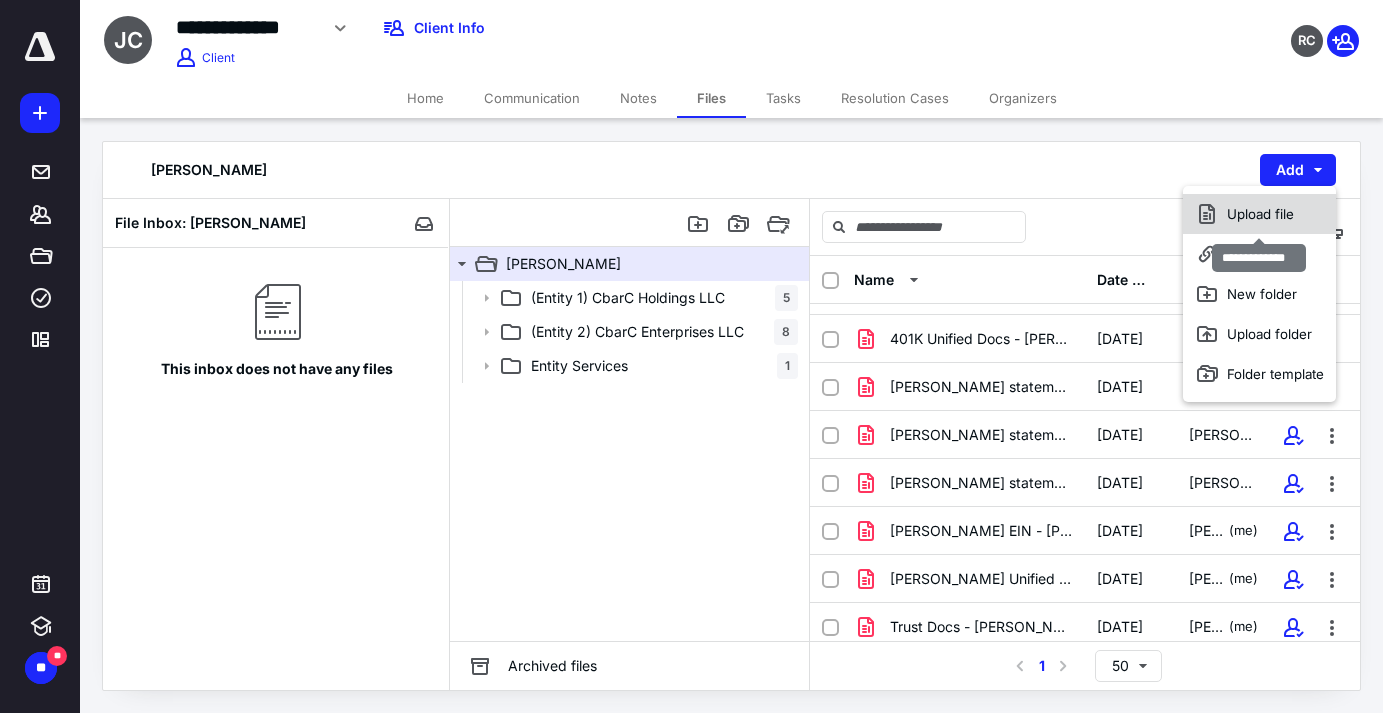click on "Upload file" at bounding box center [1259, 214] 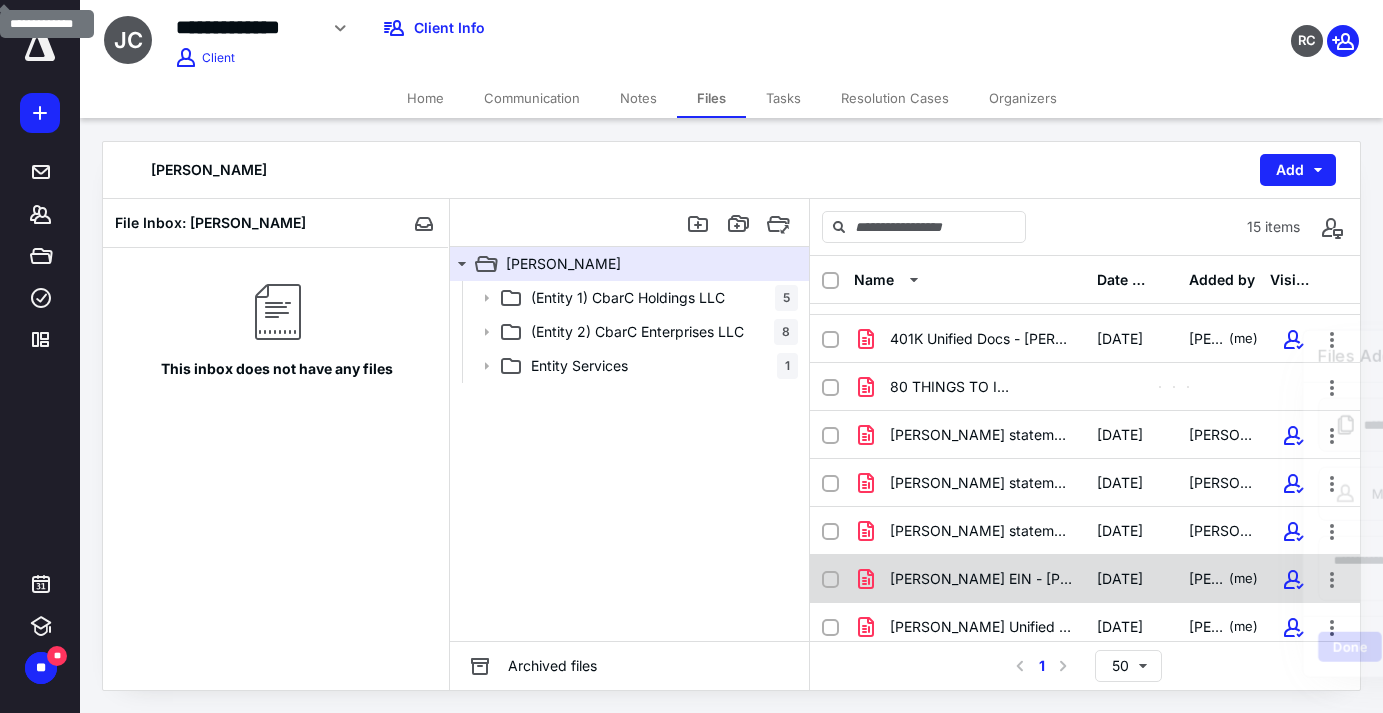 scroll, scrollTop: 277, scrollLeft: 0, axis: vertical 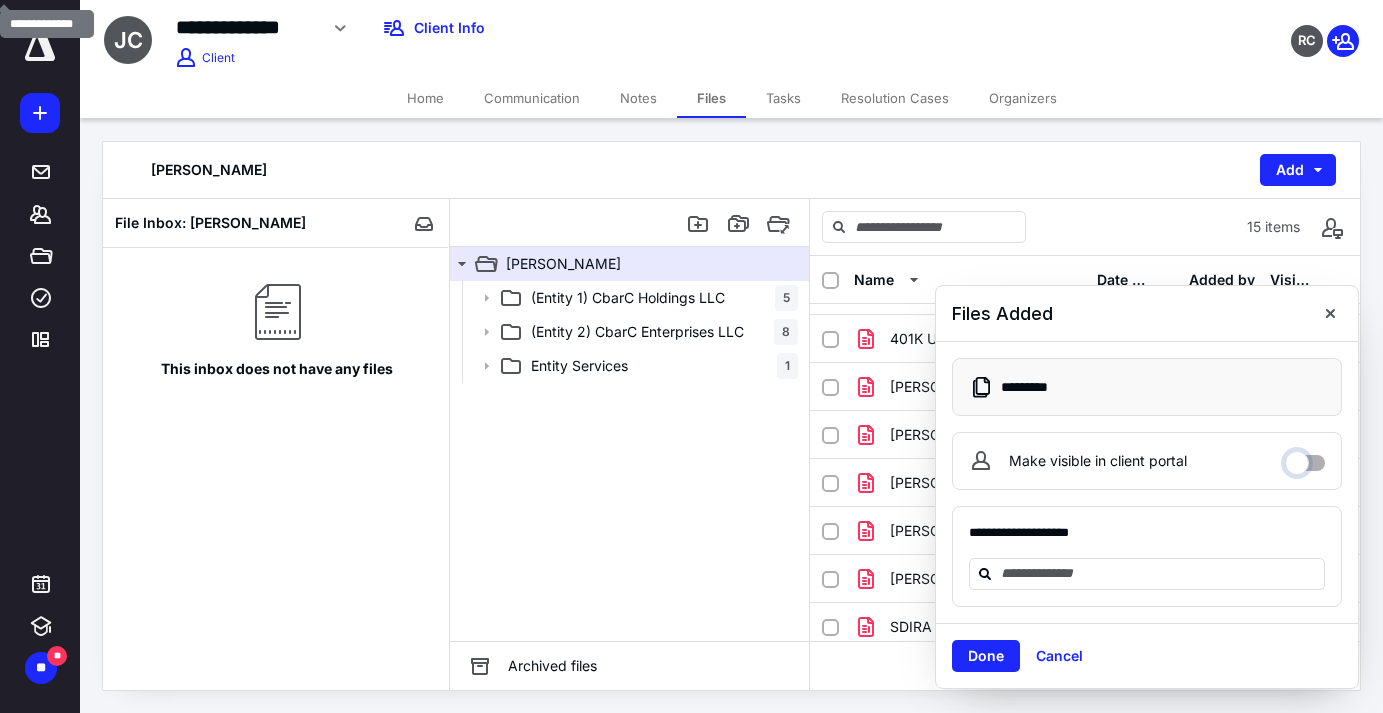 click on "Make visible in client portal" at bounding box center [1305, 458] 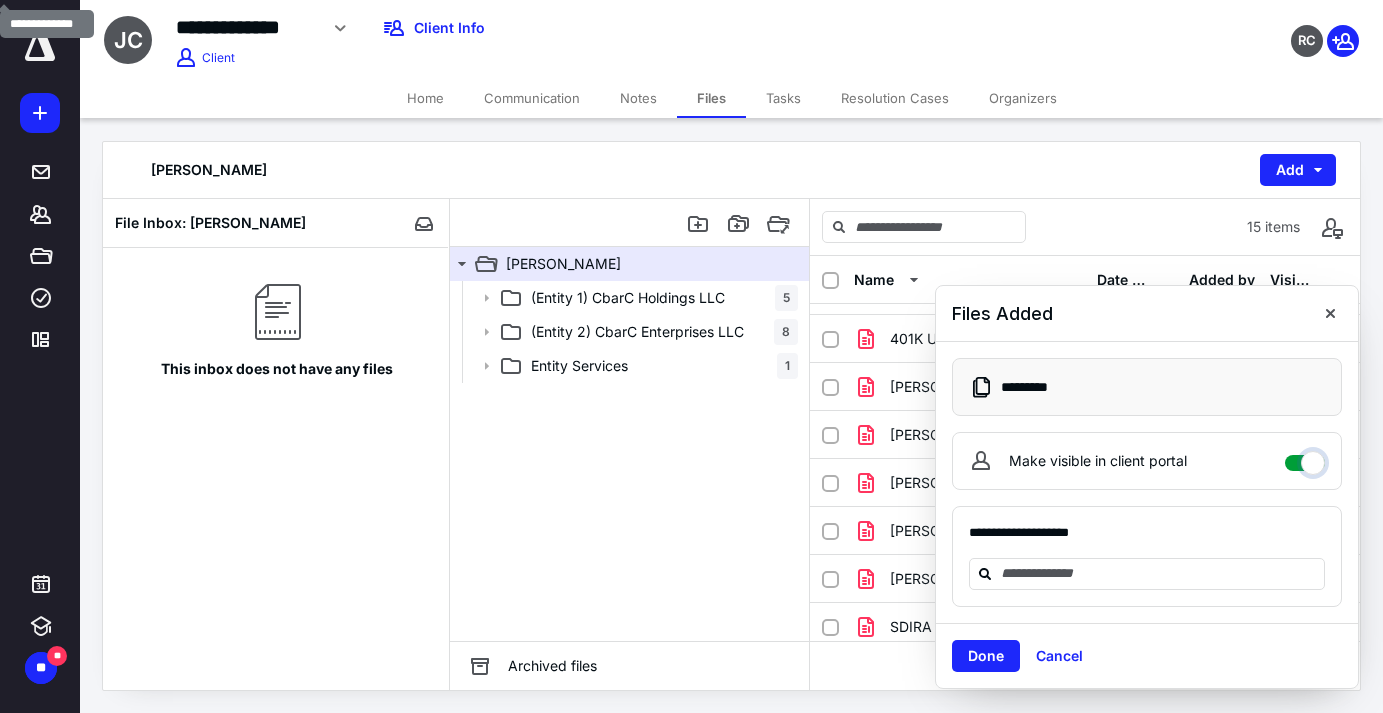 checkbox on "****" 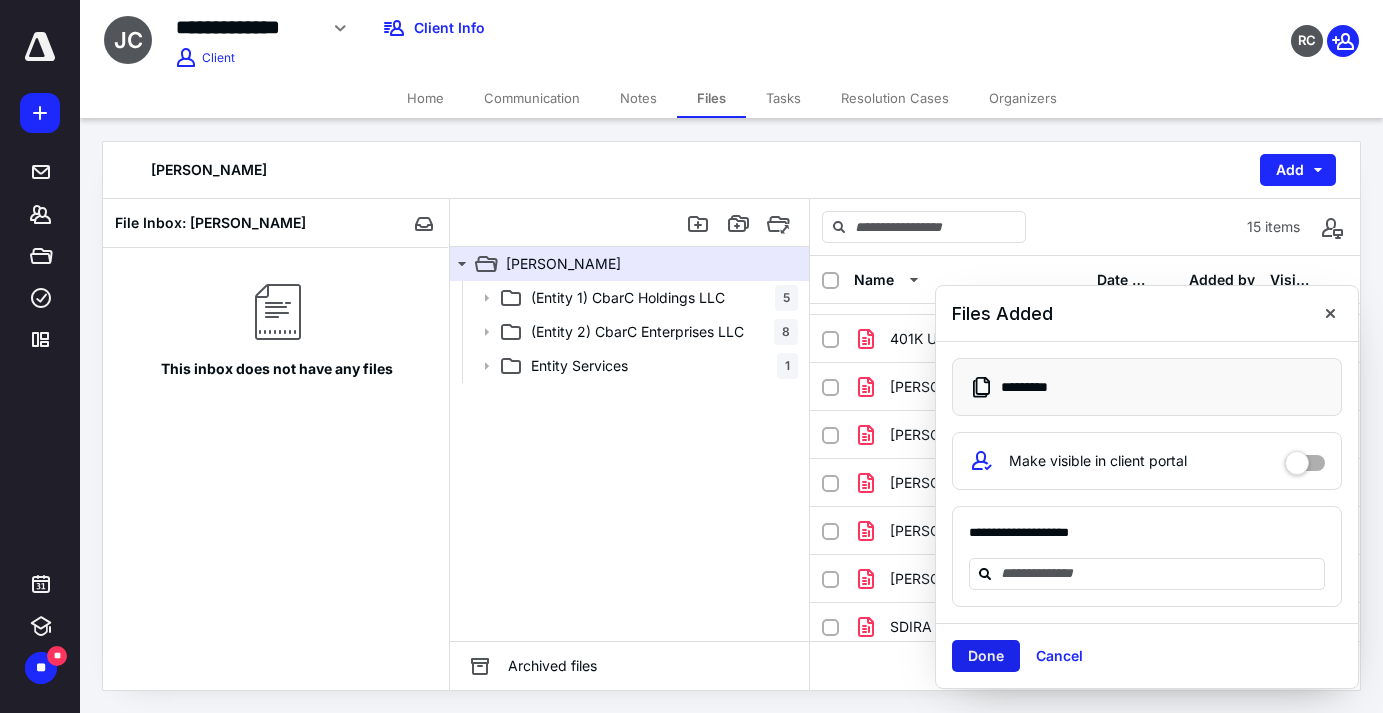 click on "Done" at bounding box center (986, 656) 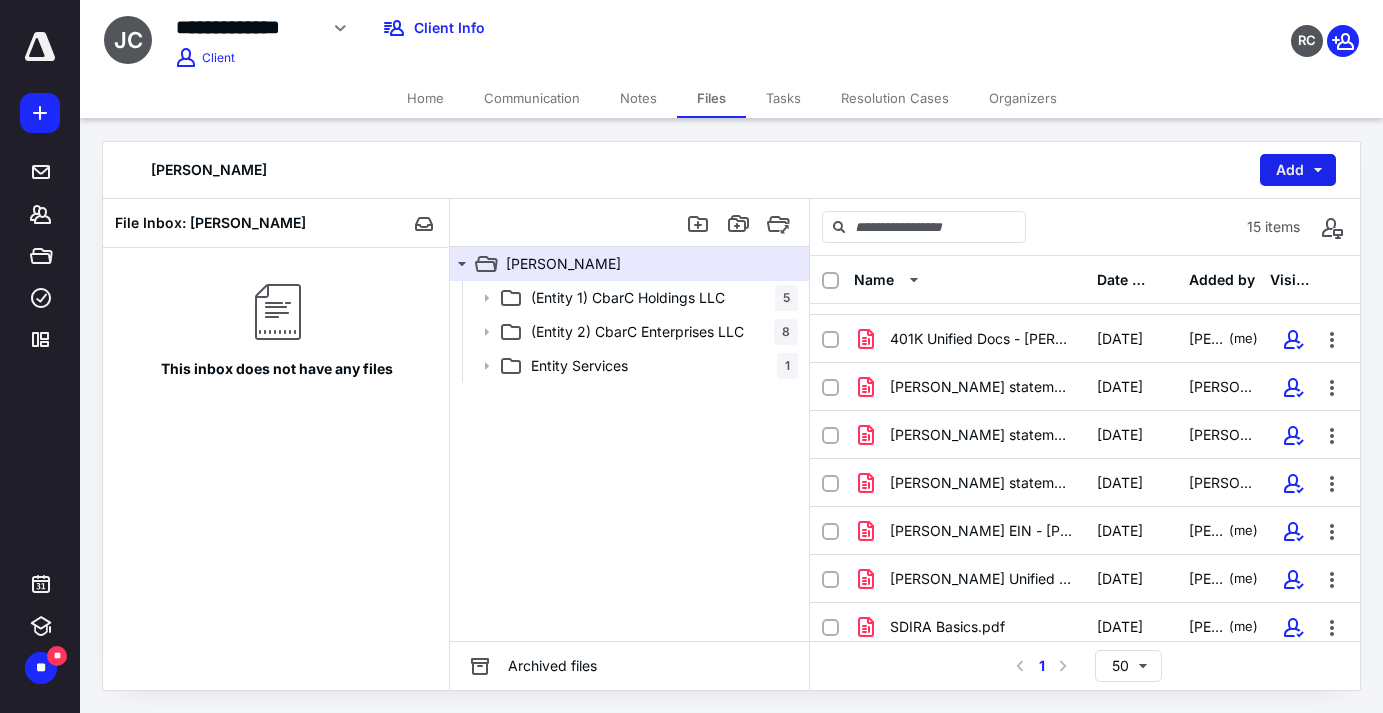 click on "Add" at bounding box center (1298, 170) 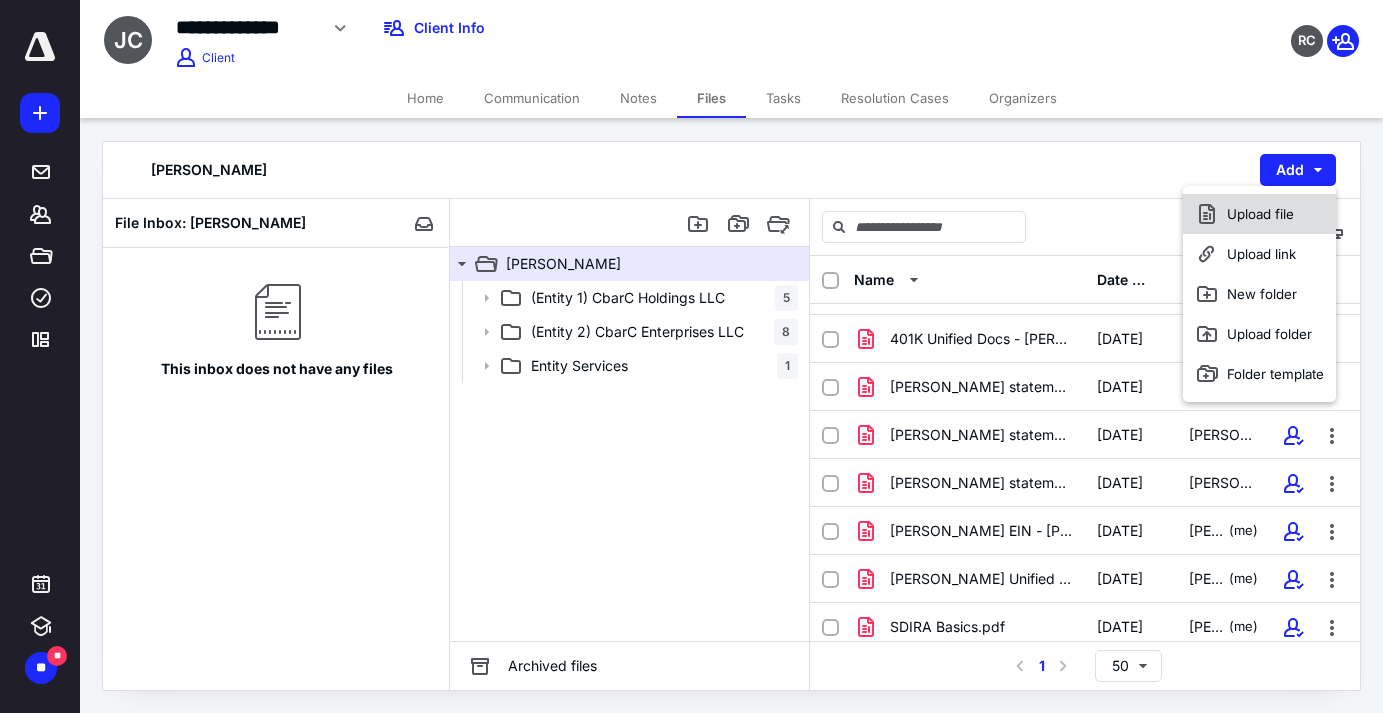 click on "Upload file" at bounding box center (1259, 214) 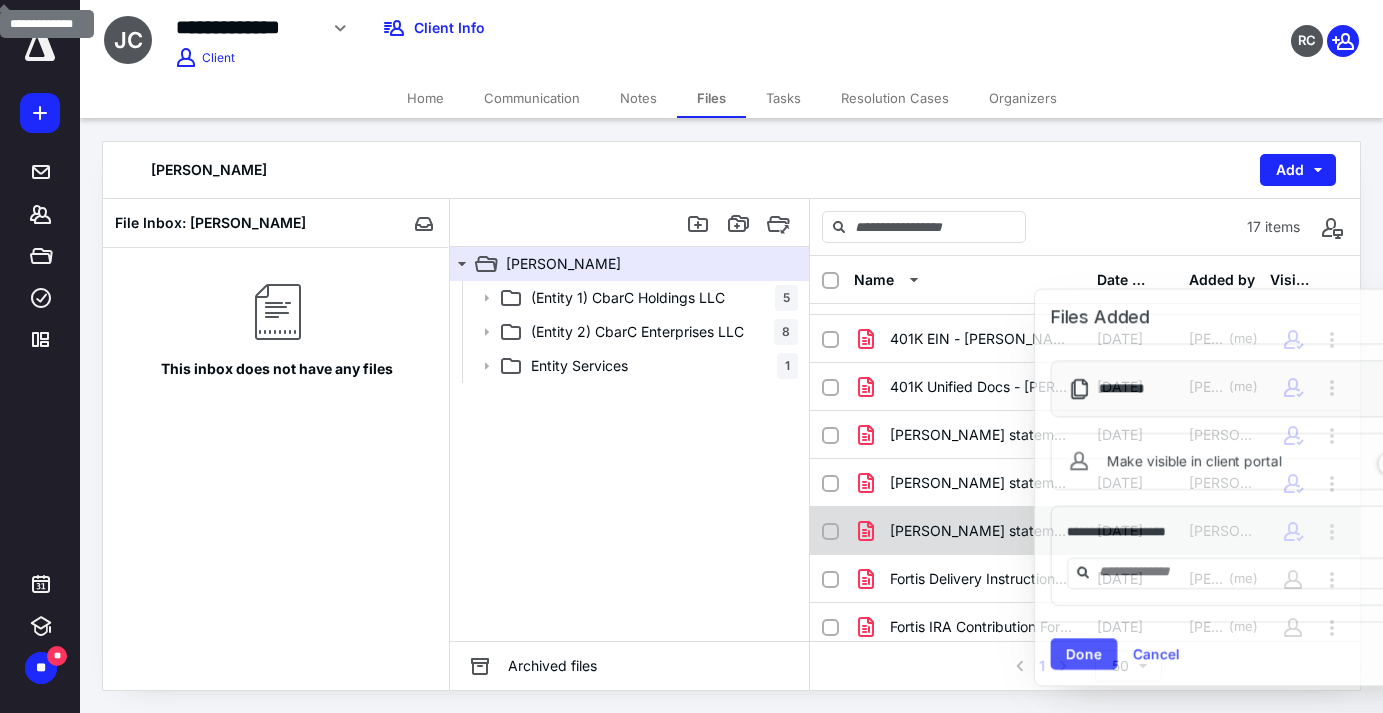 scroll, scrollTop: 85, scrollLeft: 0, axis: vertical 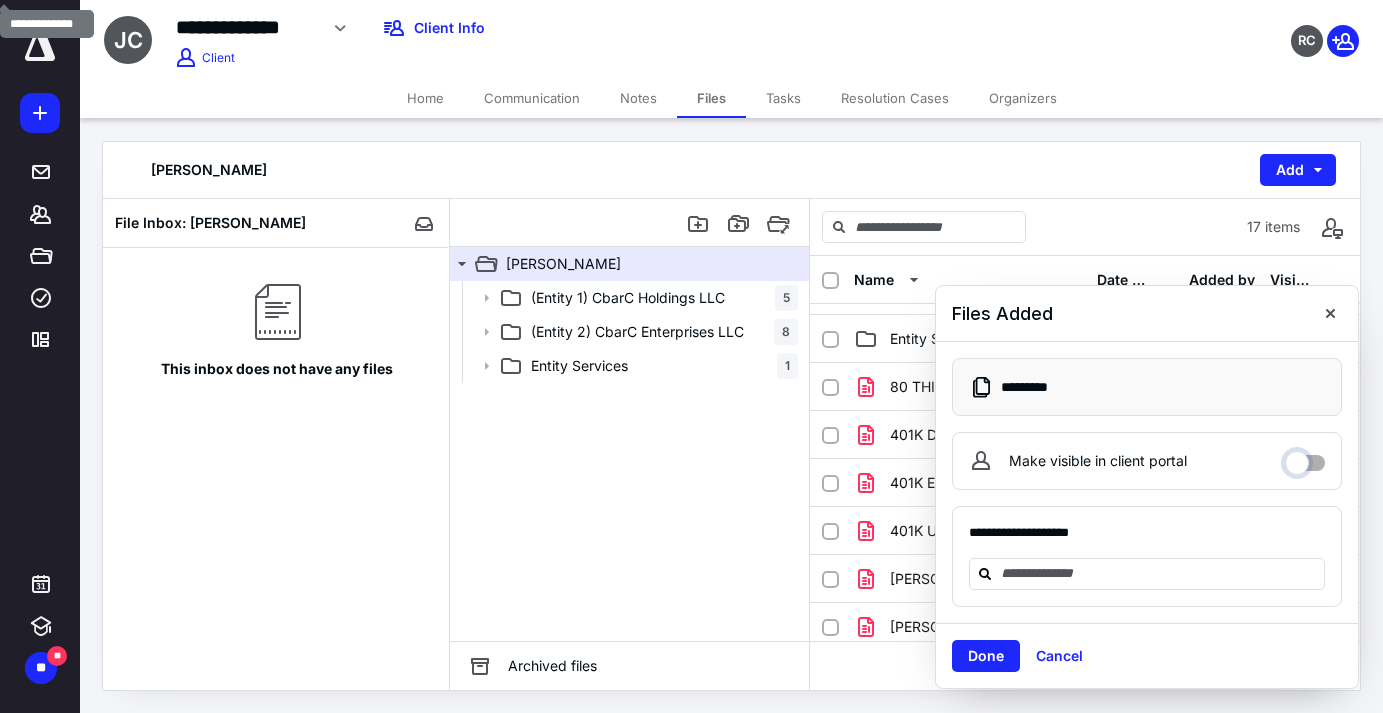 click on "Make visible in client portal" at bounding box center [1305, 458] 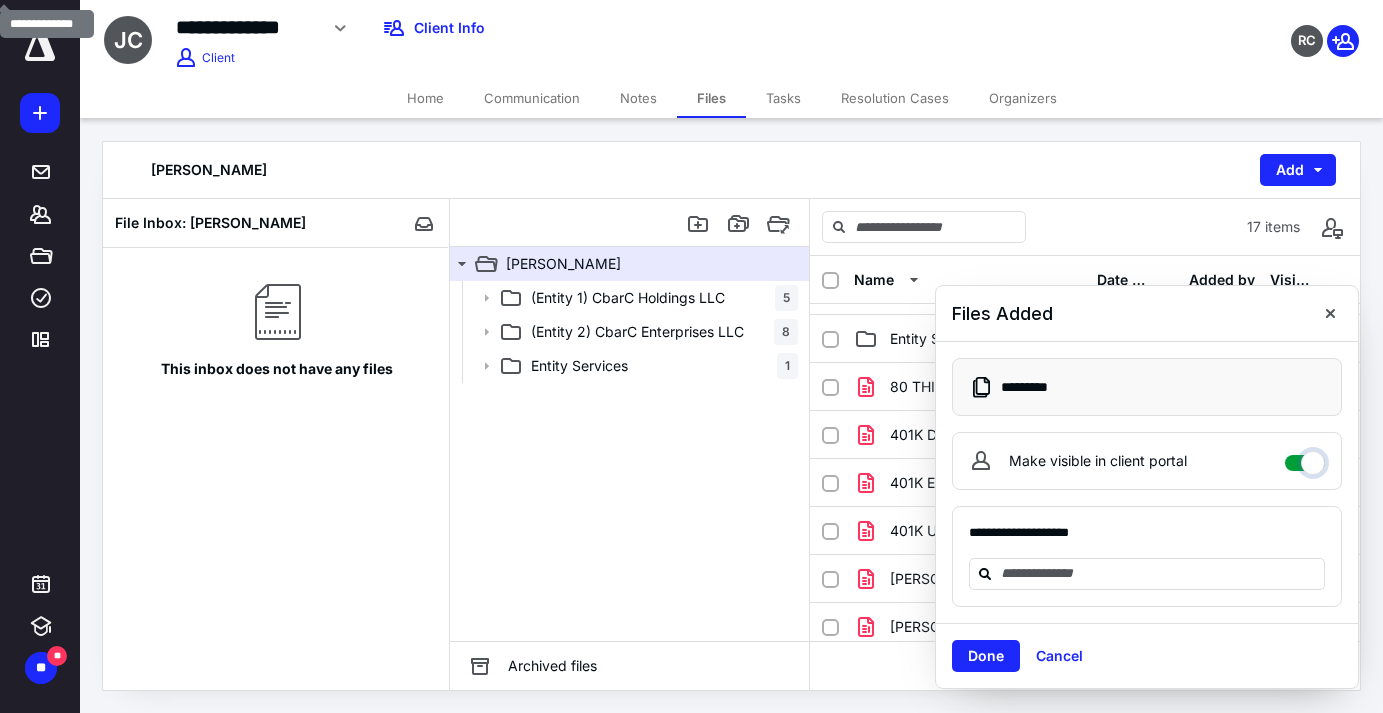 checkbox on "****" 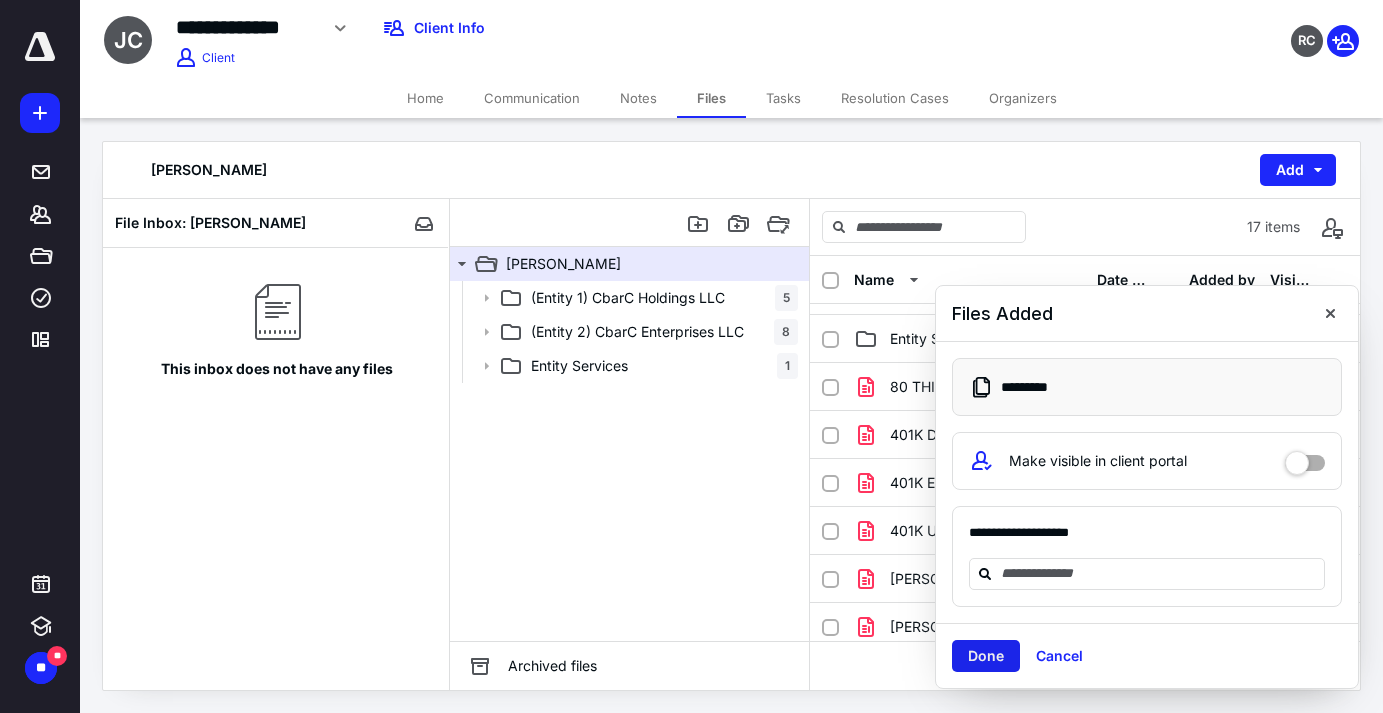 click on "Done" at bounding box center (986, 656) 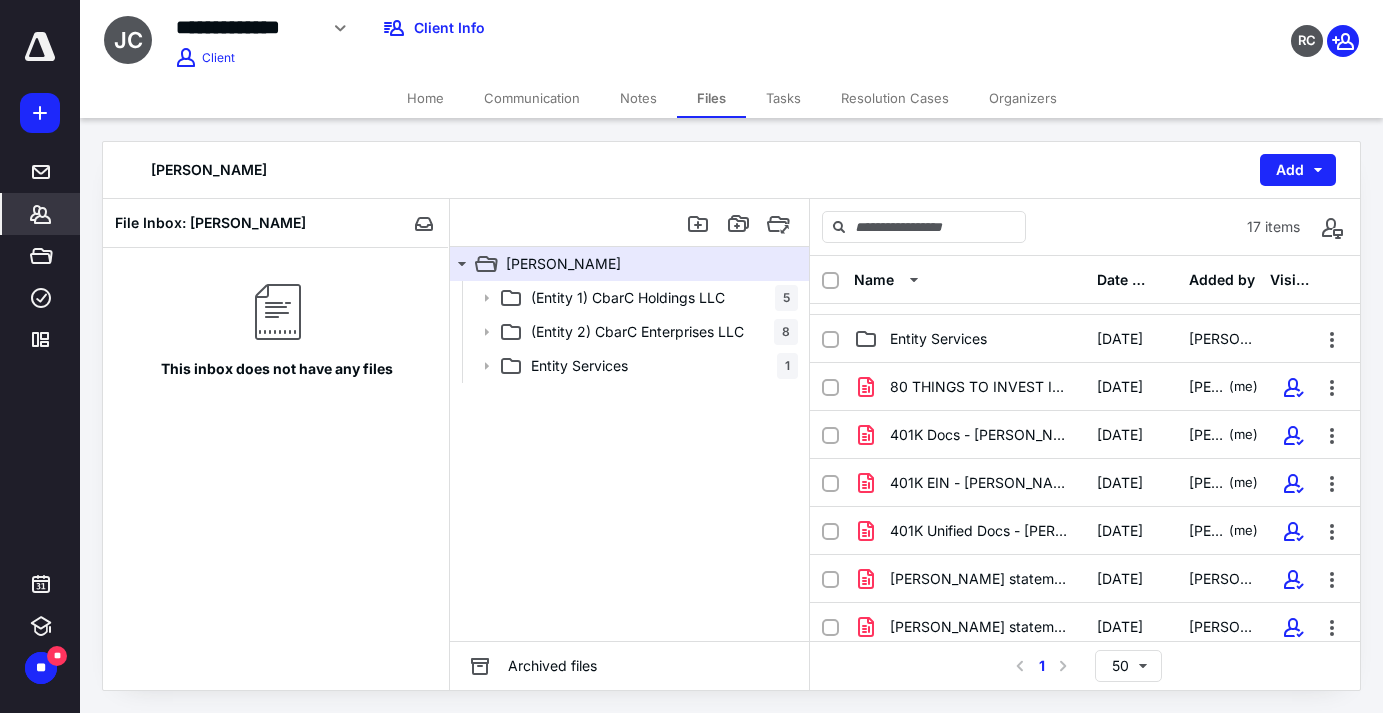 click 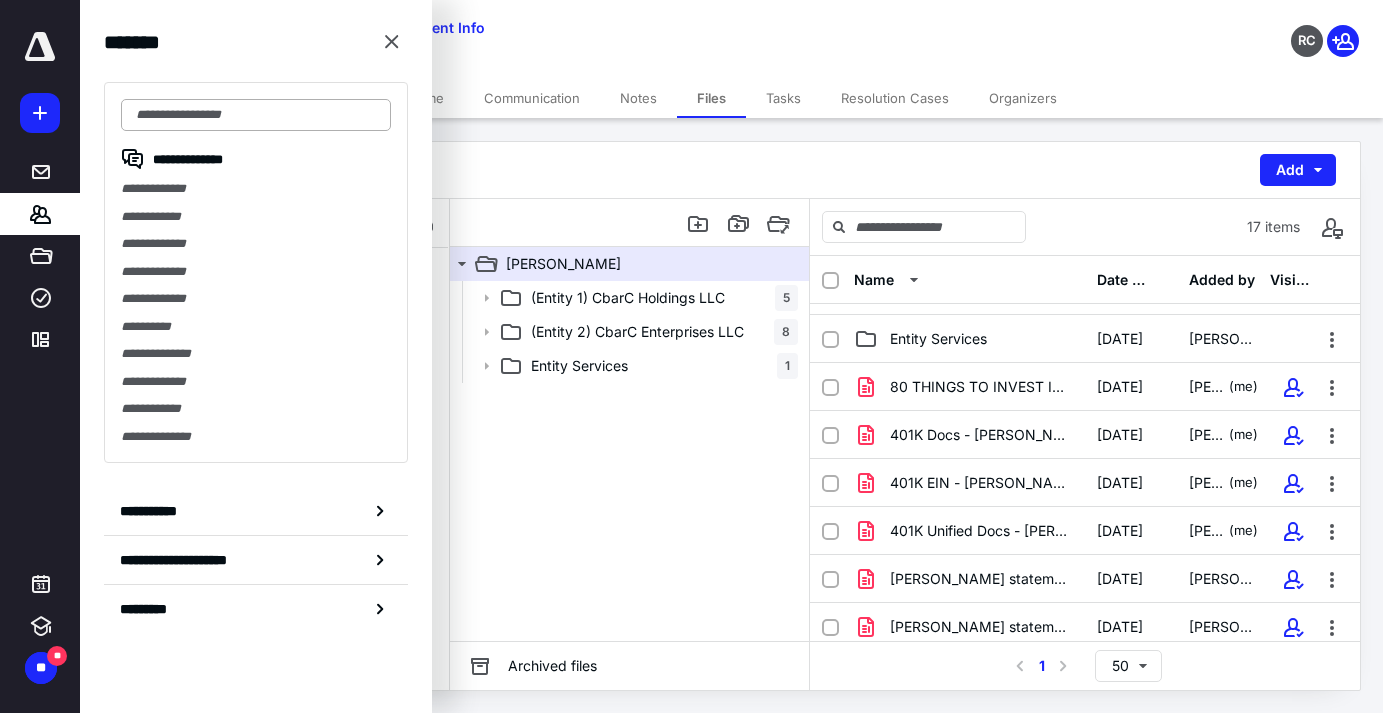 click at bounding box center (256, 115) 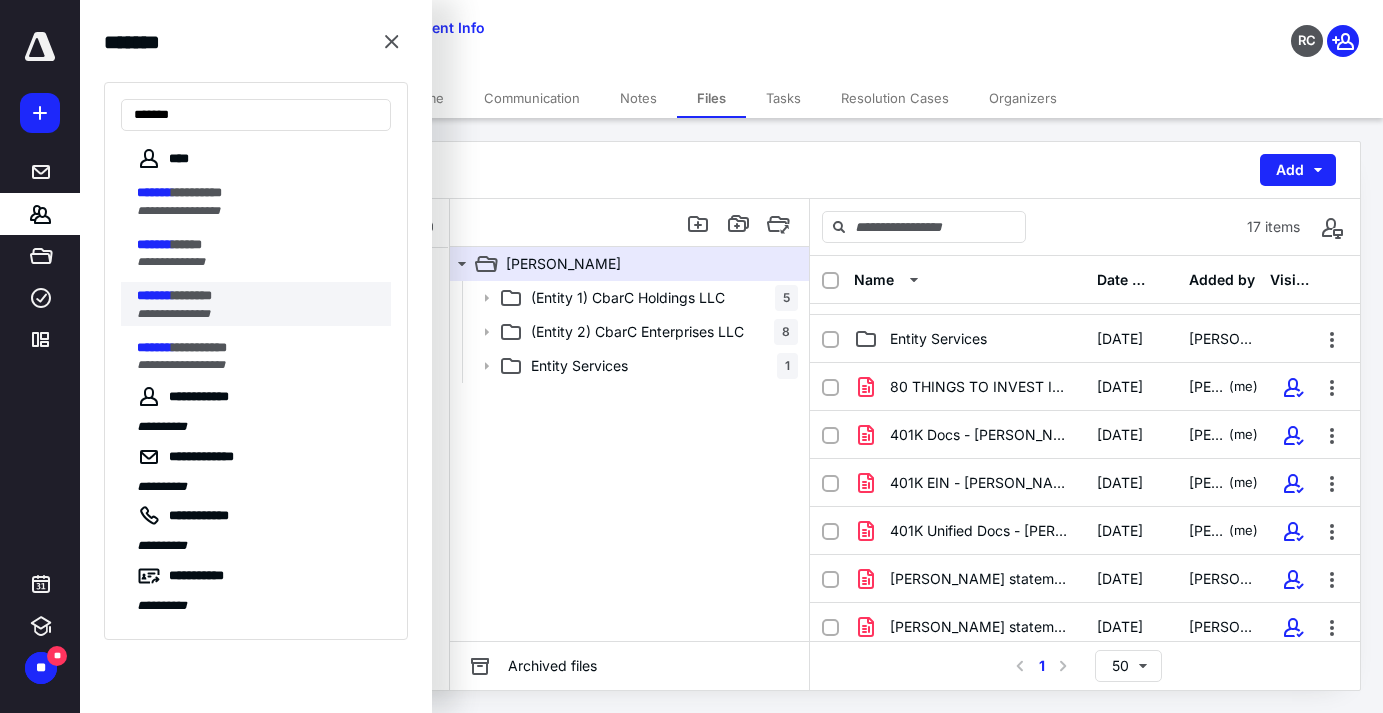 type on "*******" 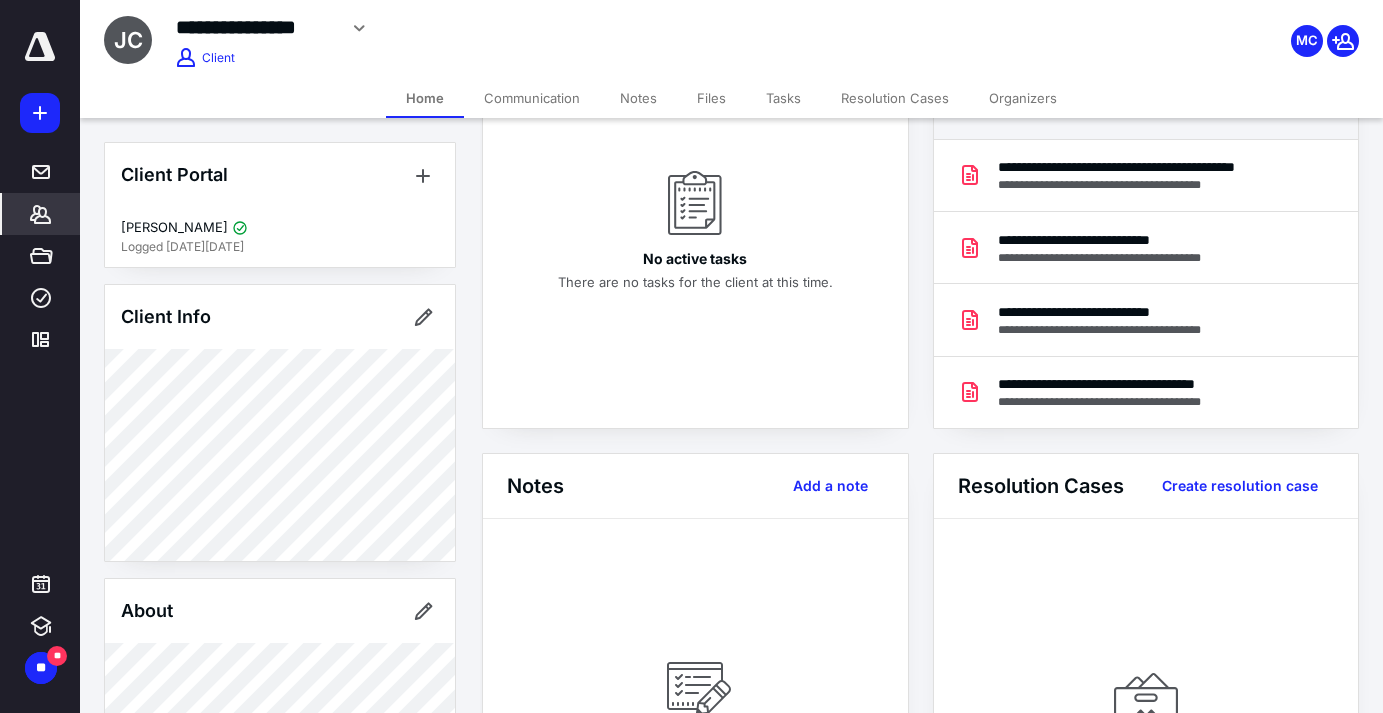 scroll, scrollTop: 0, scrollLeft: 0, axis: both 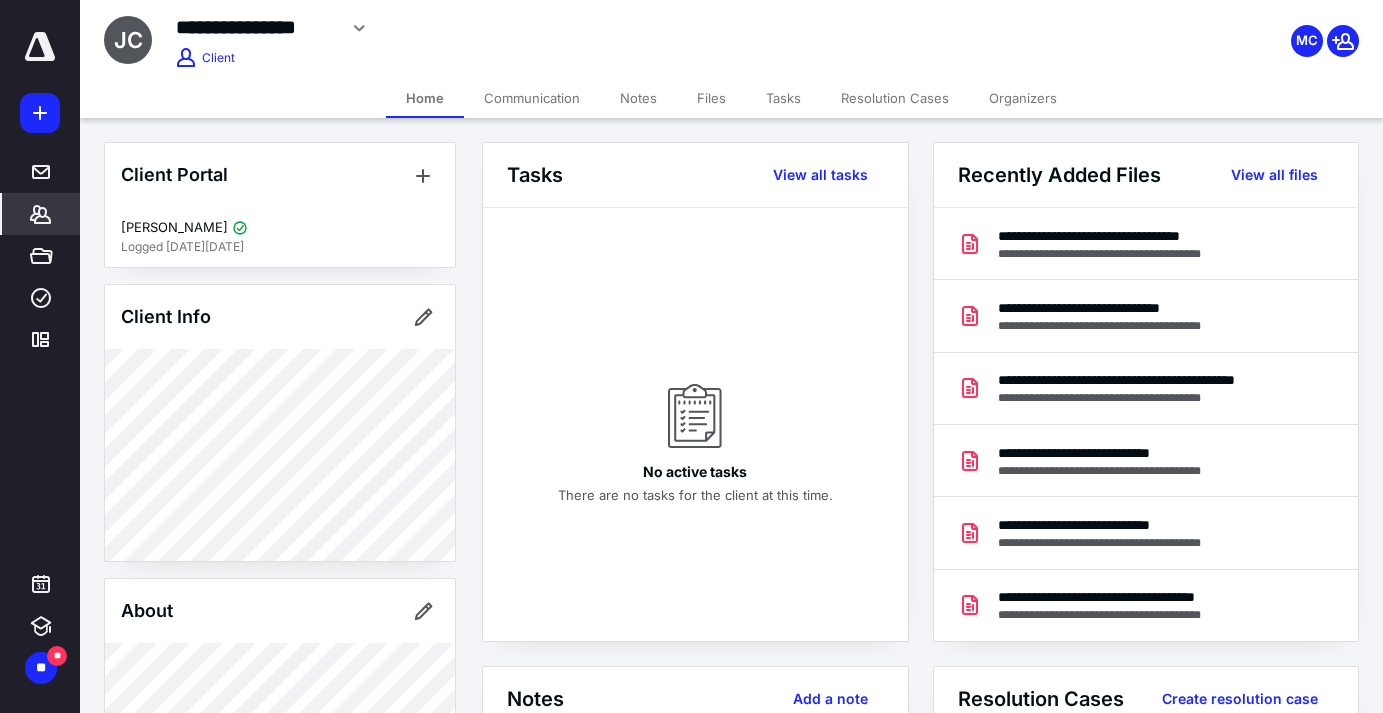 click on "Files" at bounding box center (711, 98) 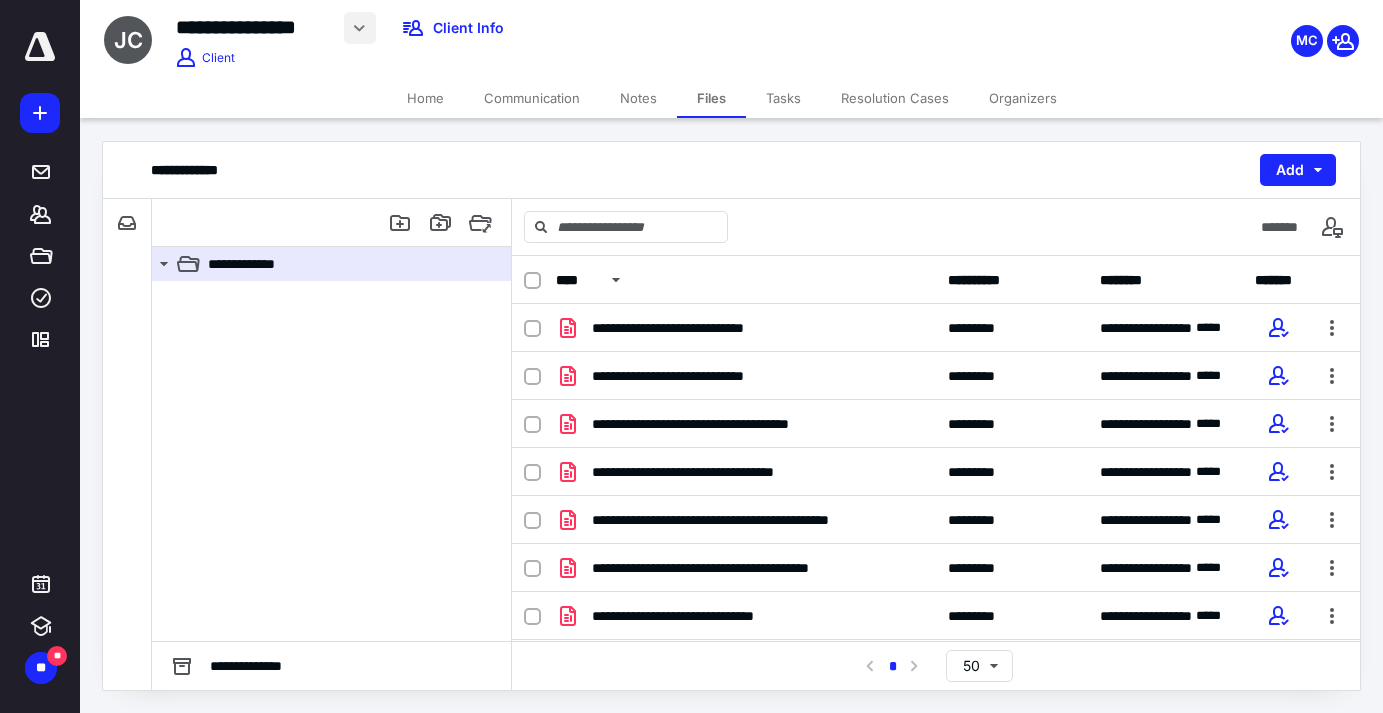 click at bounding box center (360, 28) 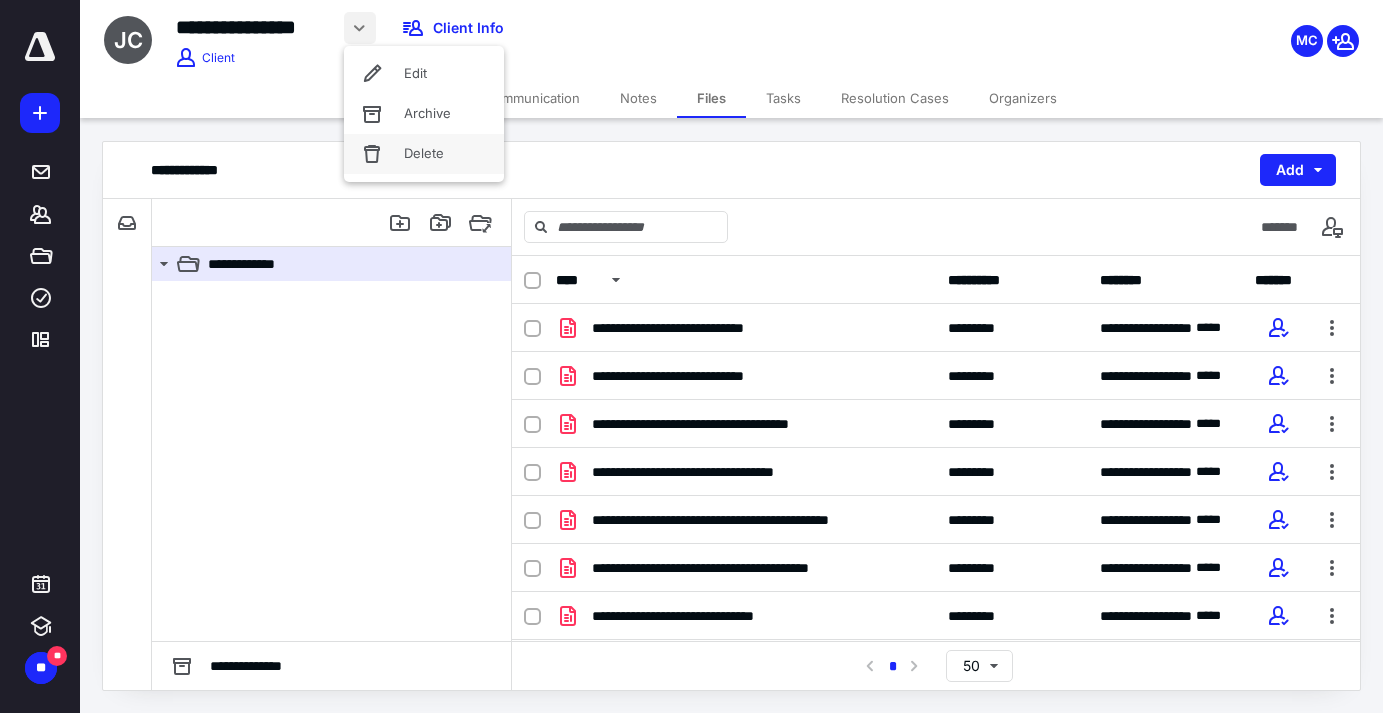click on "Delete" at bounding box center [424, 154] 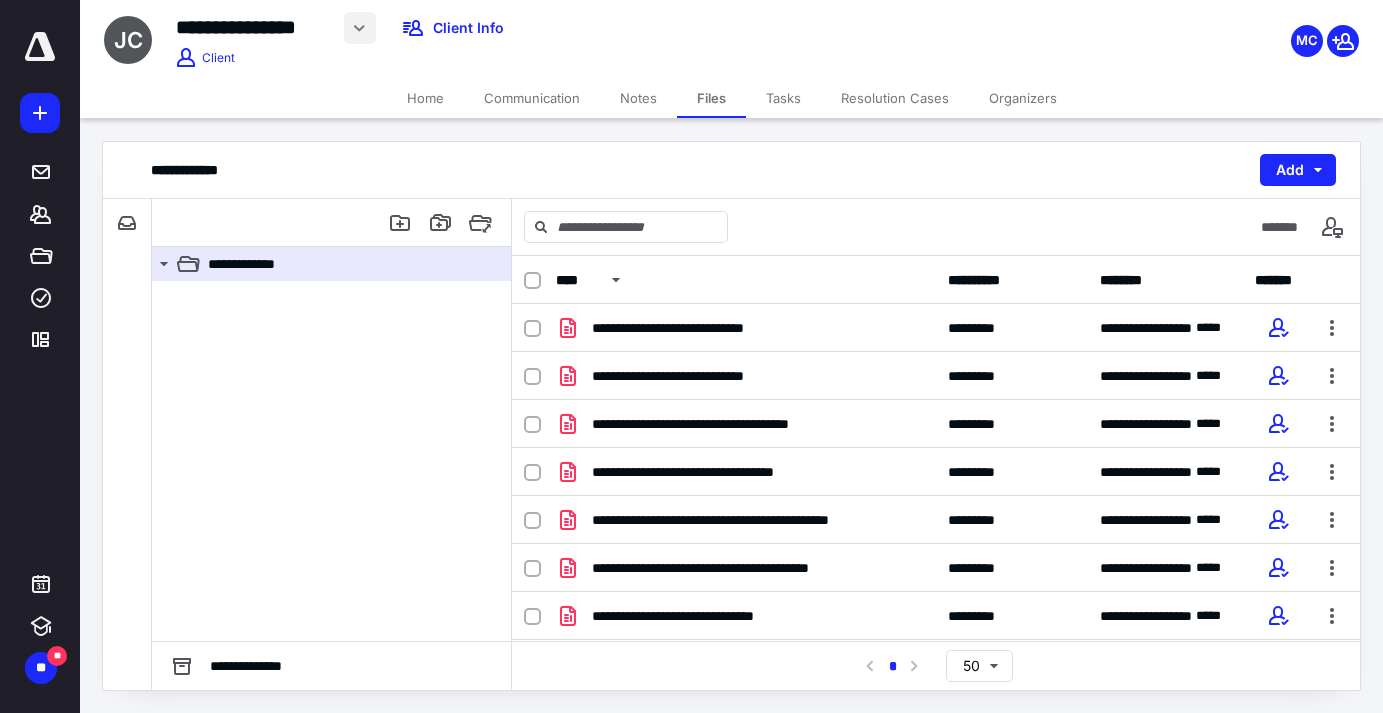 click at bounding box center (360, 28) 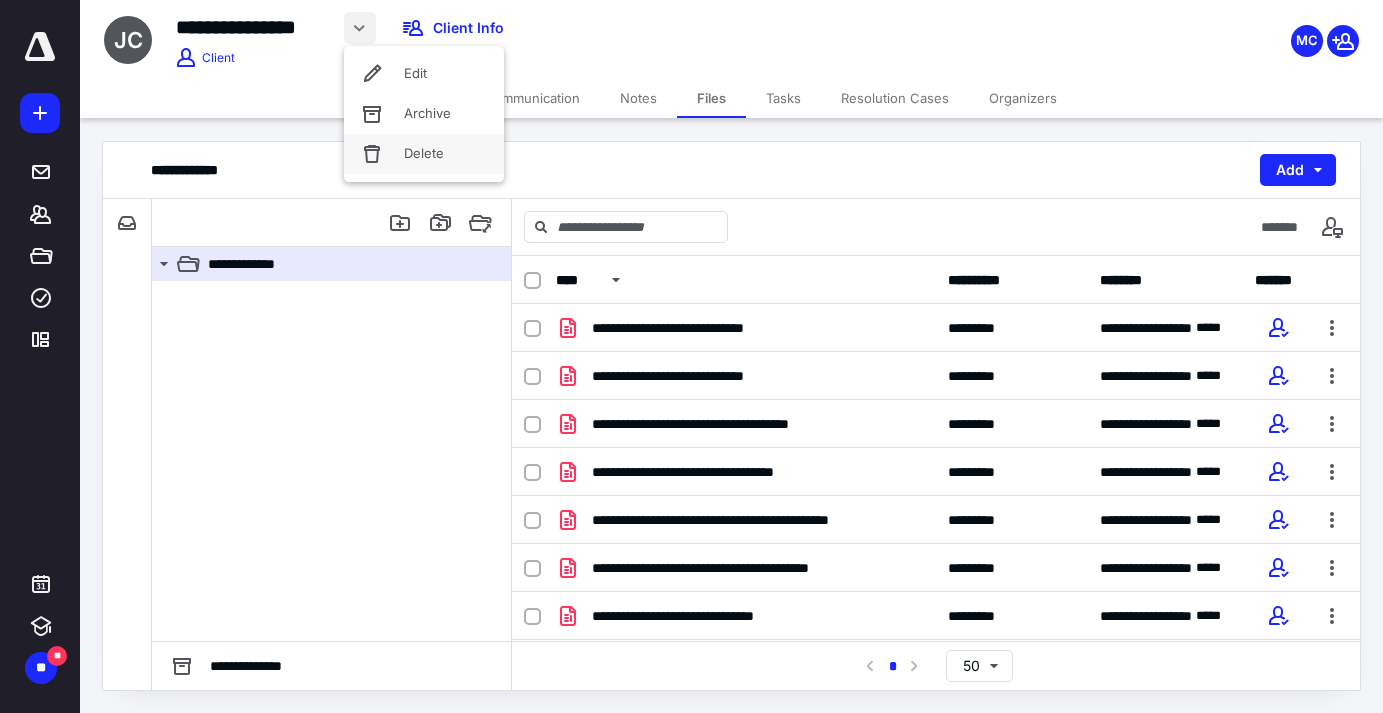 click on "Delete" at bounding box center [424, 154] 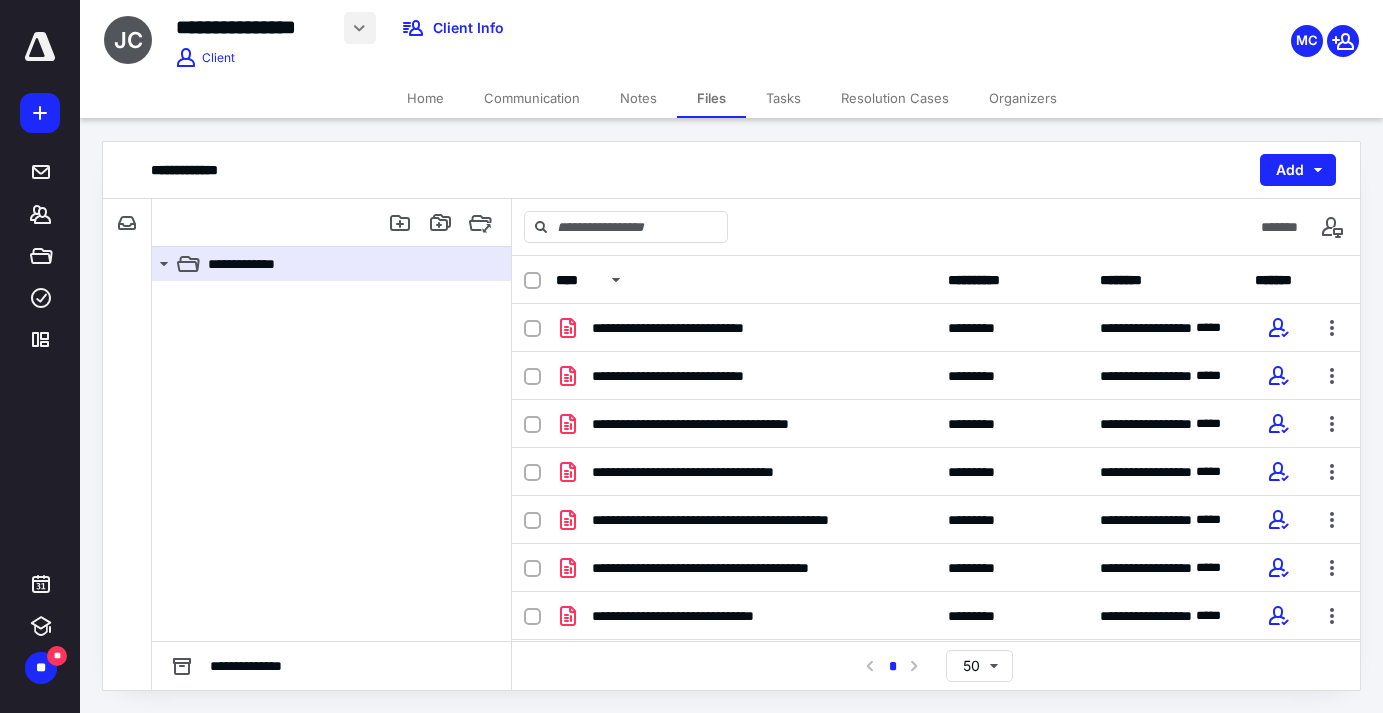 click at bounding box center (360, 28) 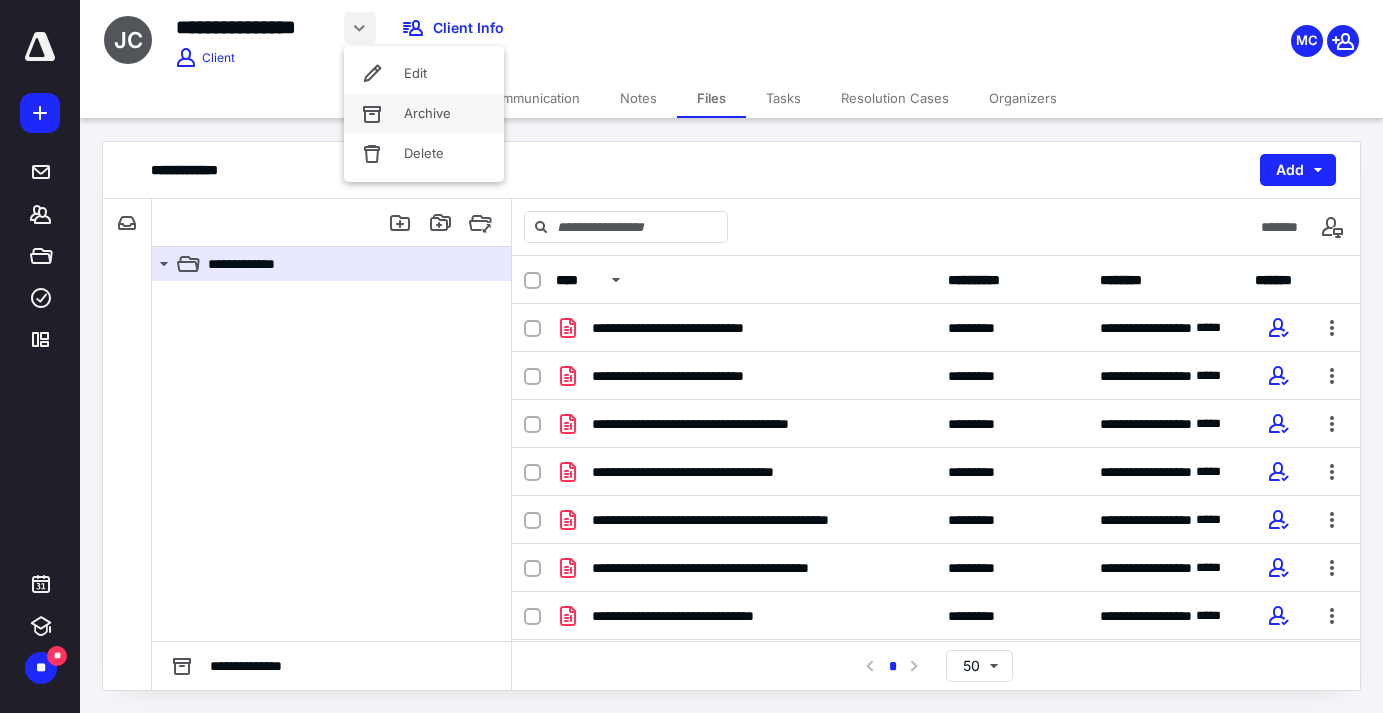 click on "Archive" at bounding box center [424, 114] 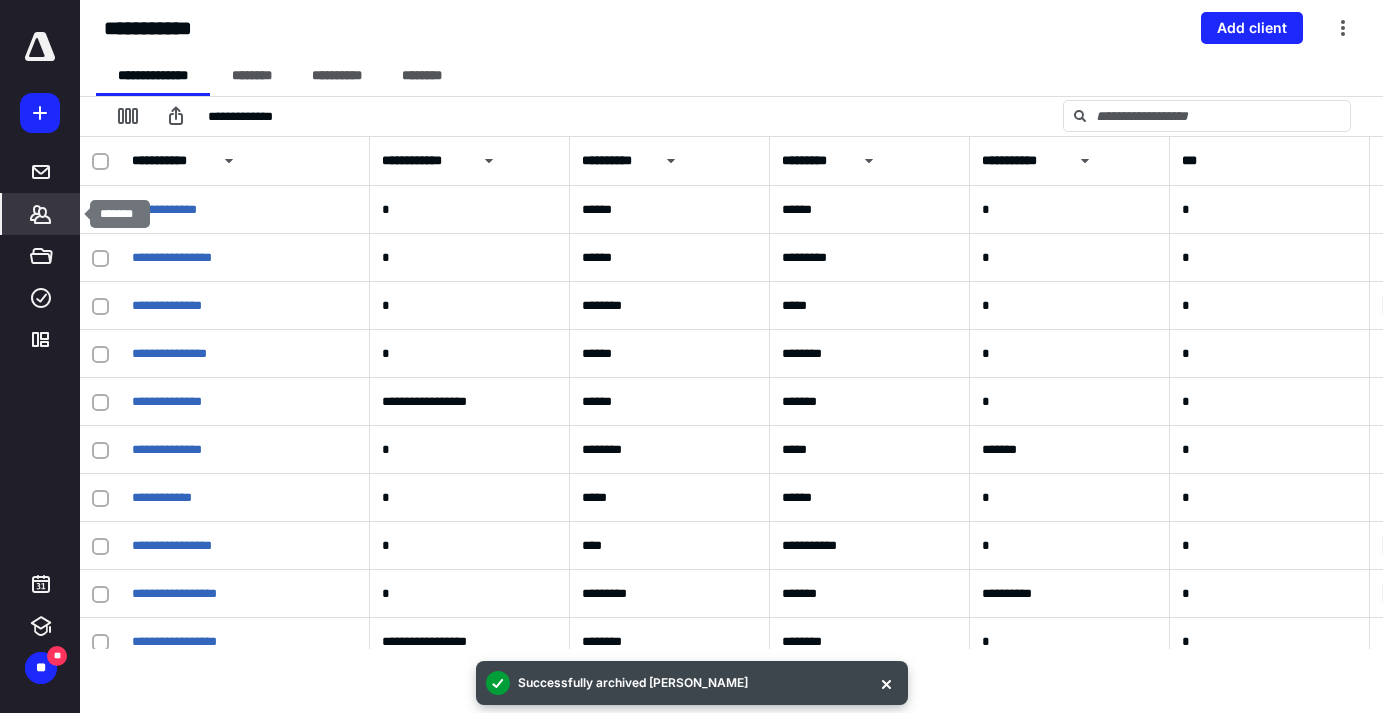 click 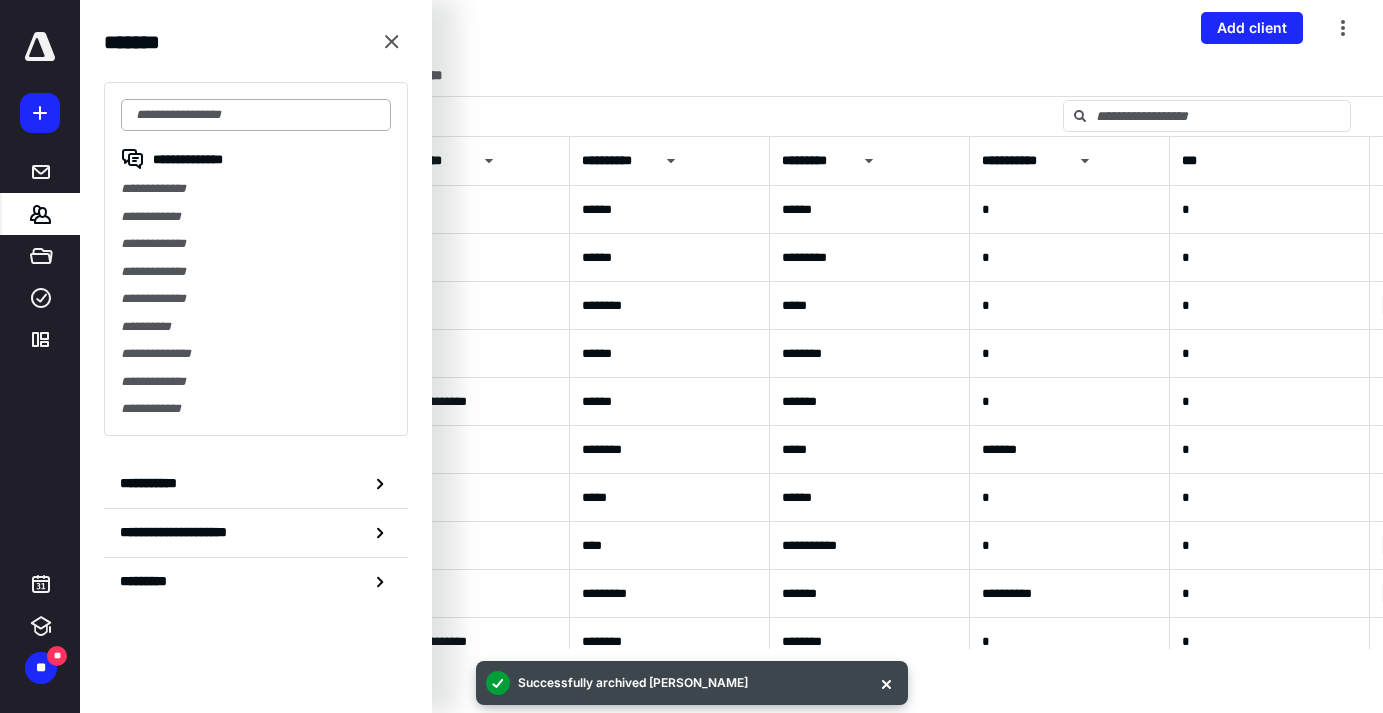 click at bounding box center [256, 115] 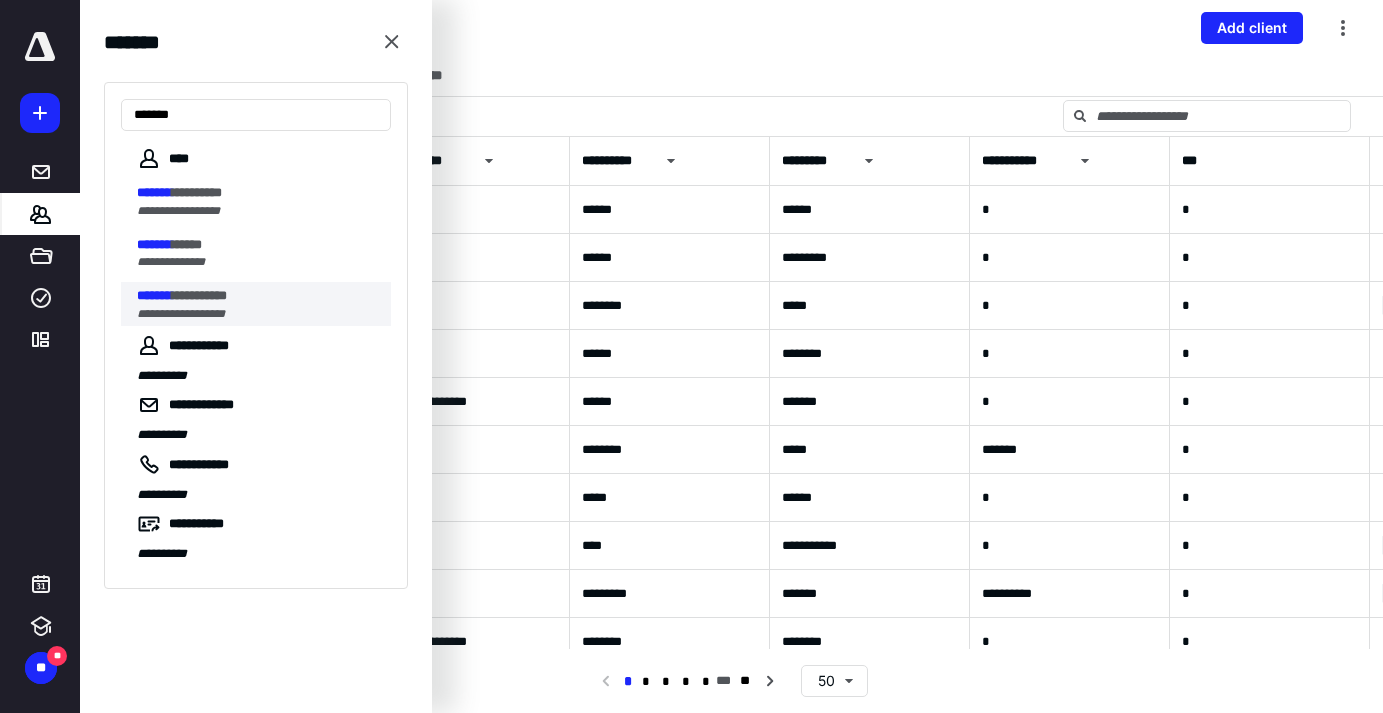 type on "*******" 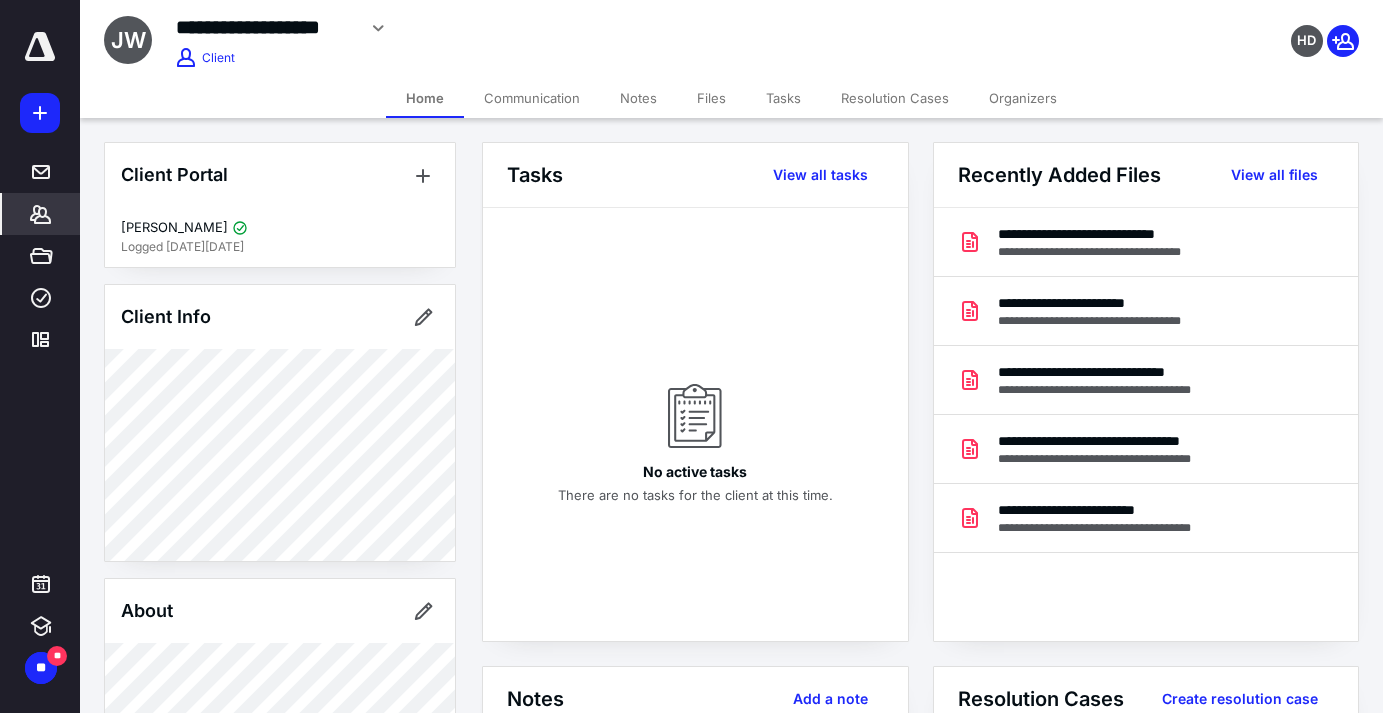 click 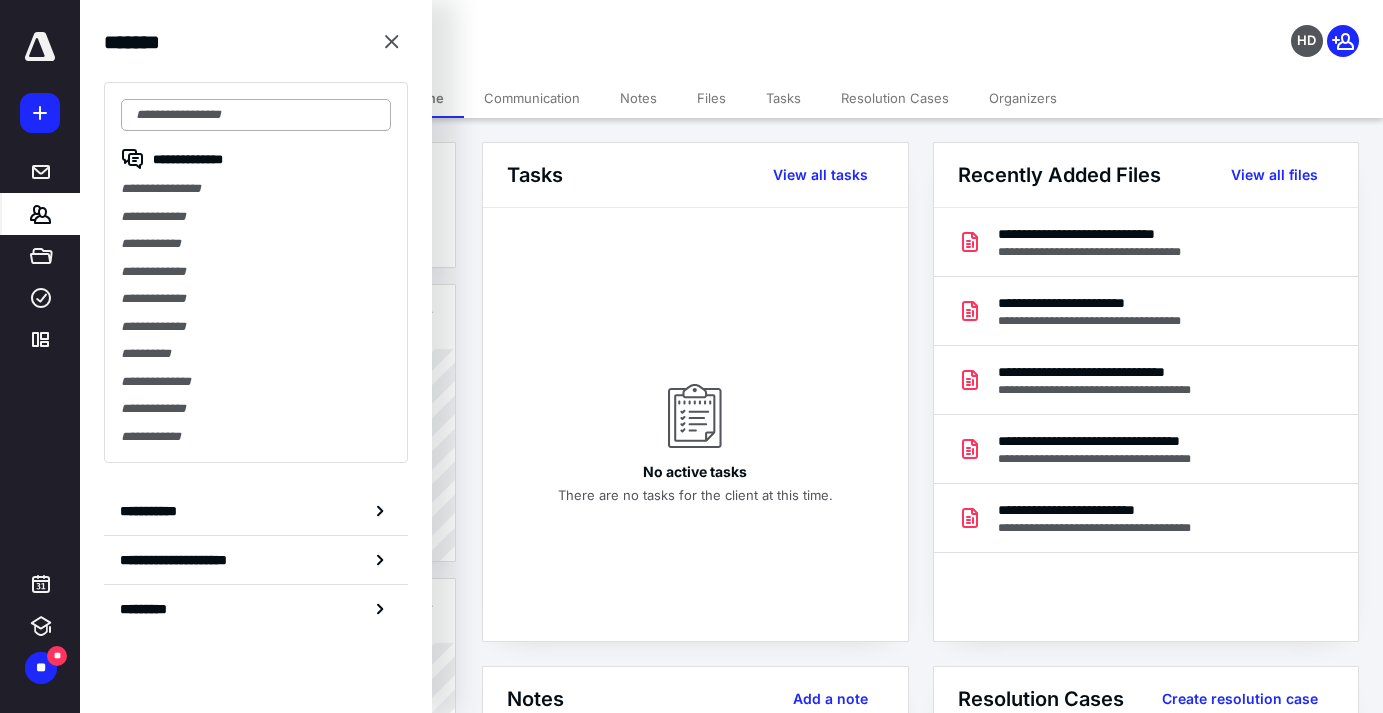 click at bounding box center (256, 115) 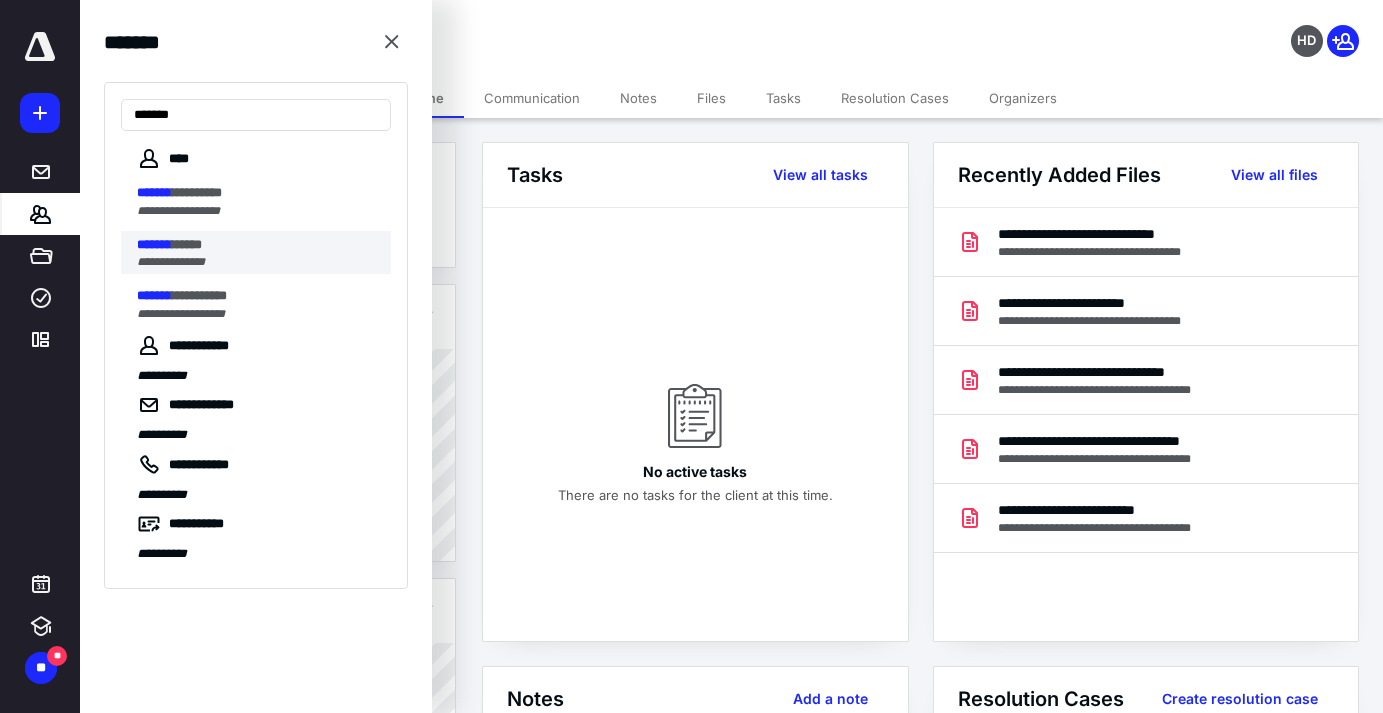 type on "*******" 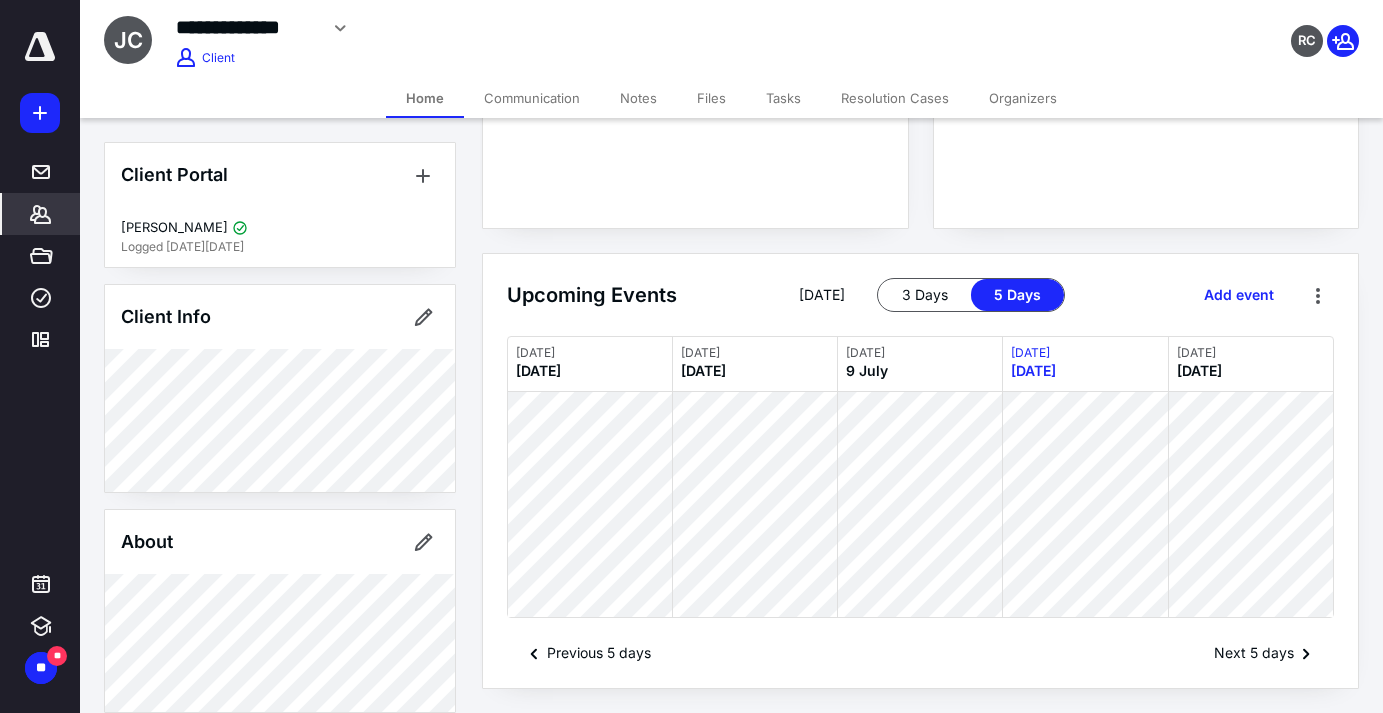 scroll, scrollTop: 0, scrollLeft: 0, axis: both 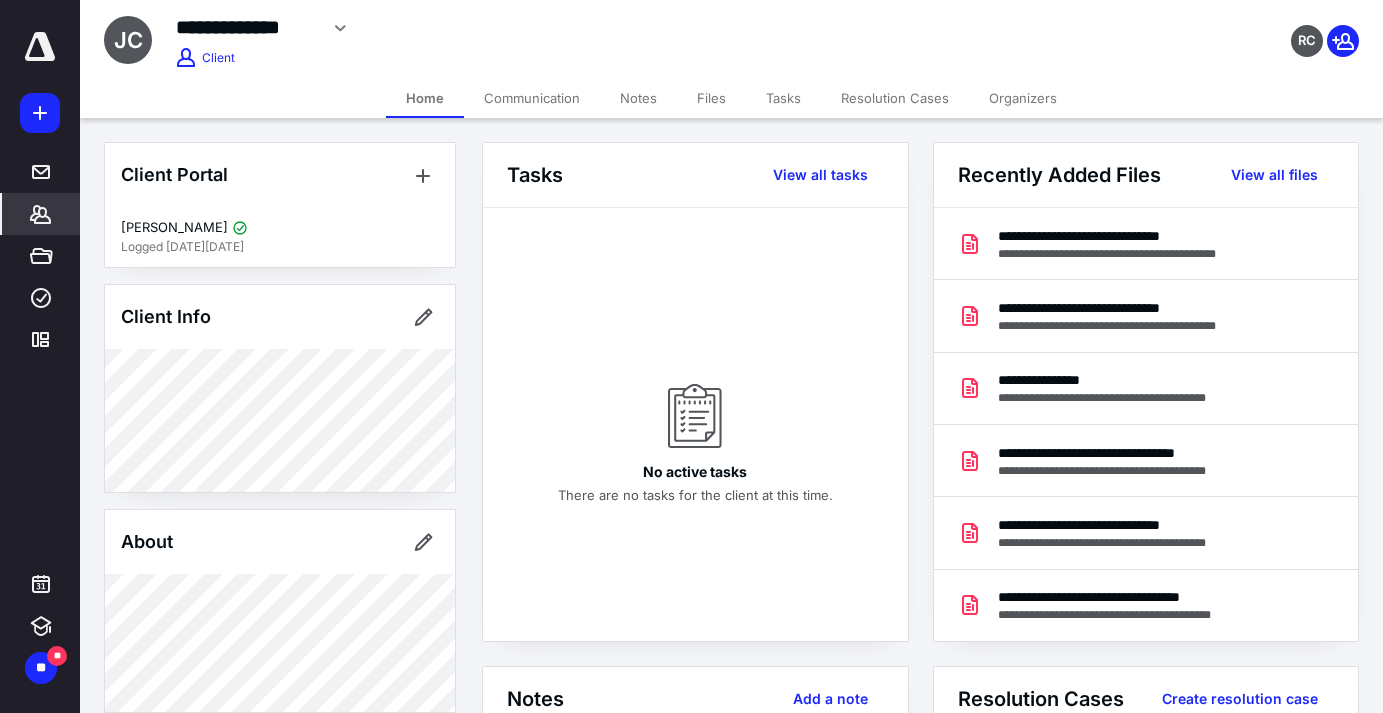 click on "Files" at bounding box center (711, 98) 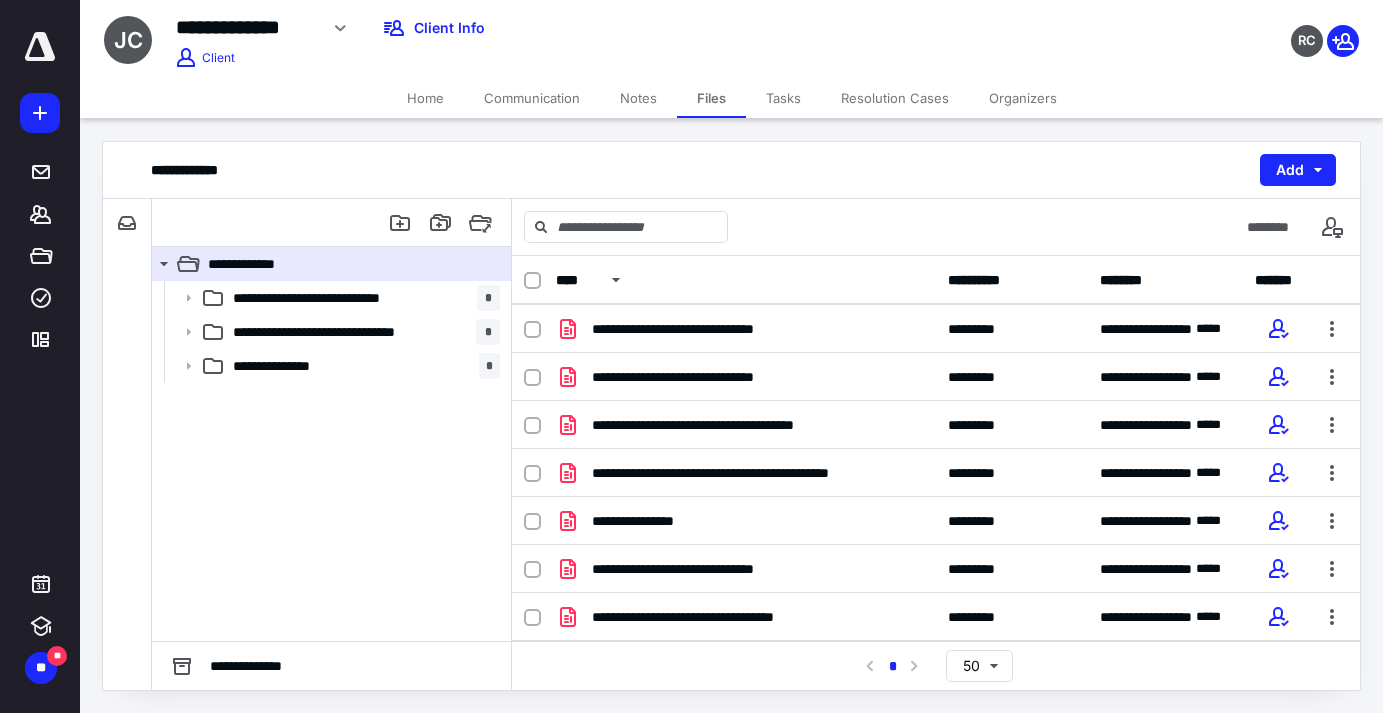scroll, scrollTop: 0, scrollLeft: 0, axis: both 